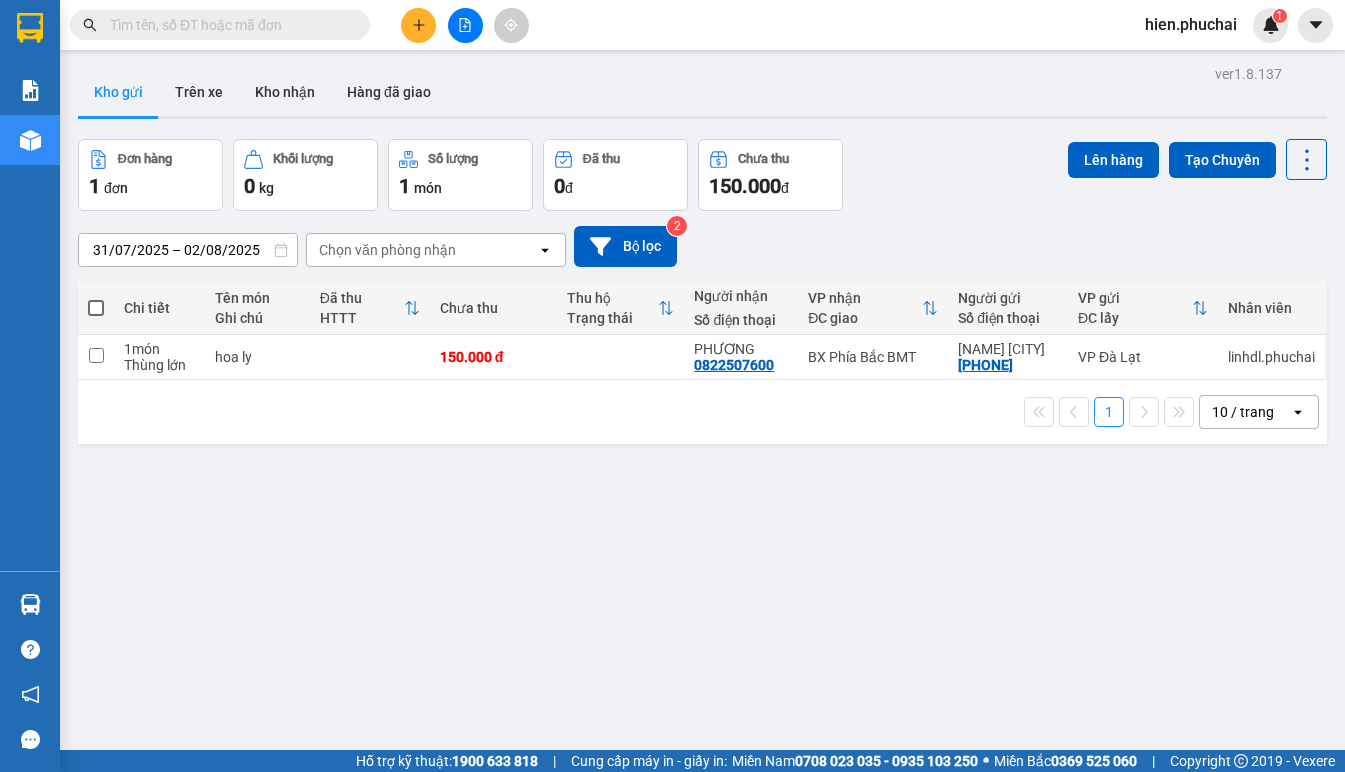 scroll, scrollTop: 0, scrollLeft: 0, axis: both 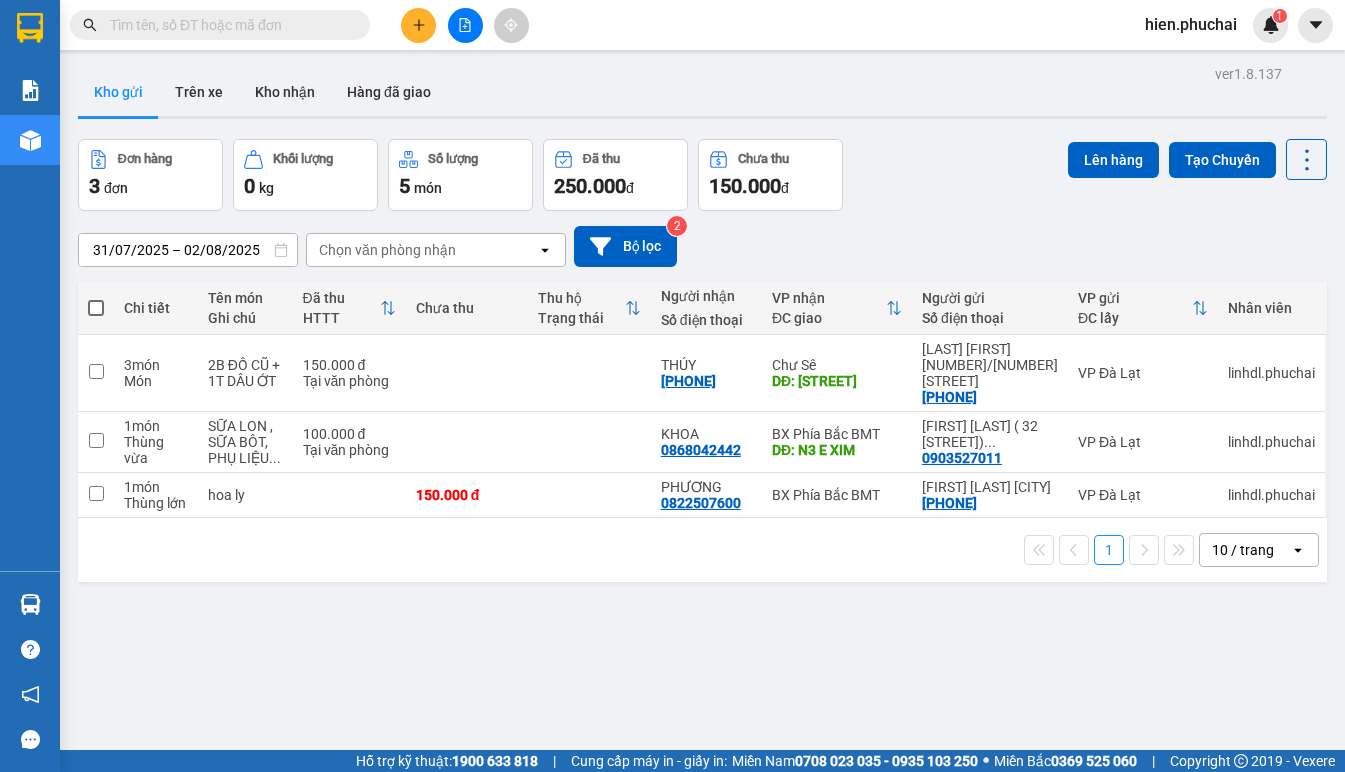click on "31/07/2025 – 02/08/2025 Press the down arrow key to interact with the calendar and select a date. Press the escape button to close the calendar. Selected date range is from 31/07/2025 to 02/08/2025. Chọn văn phòng nhận open Bộ lọc 2" at bounding box center [702, 246] 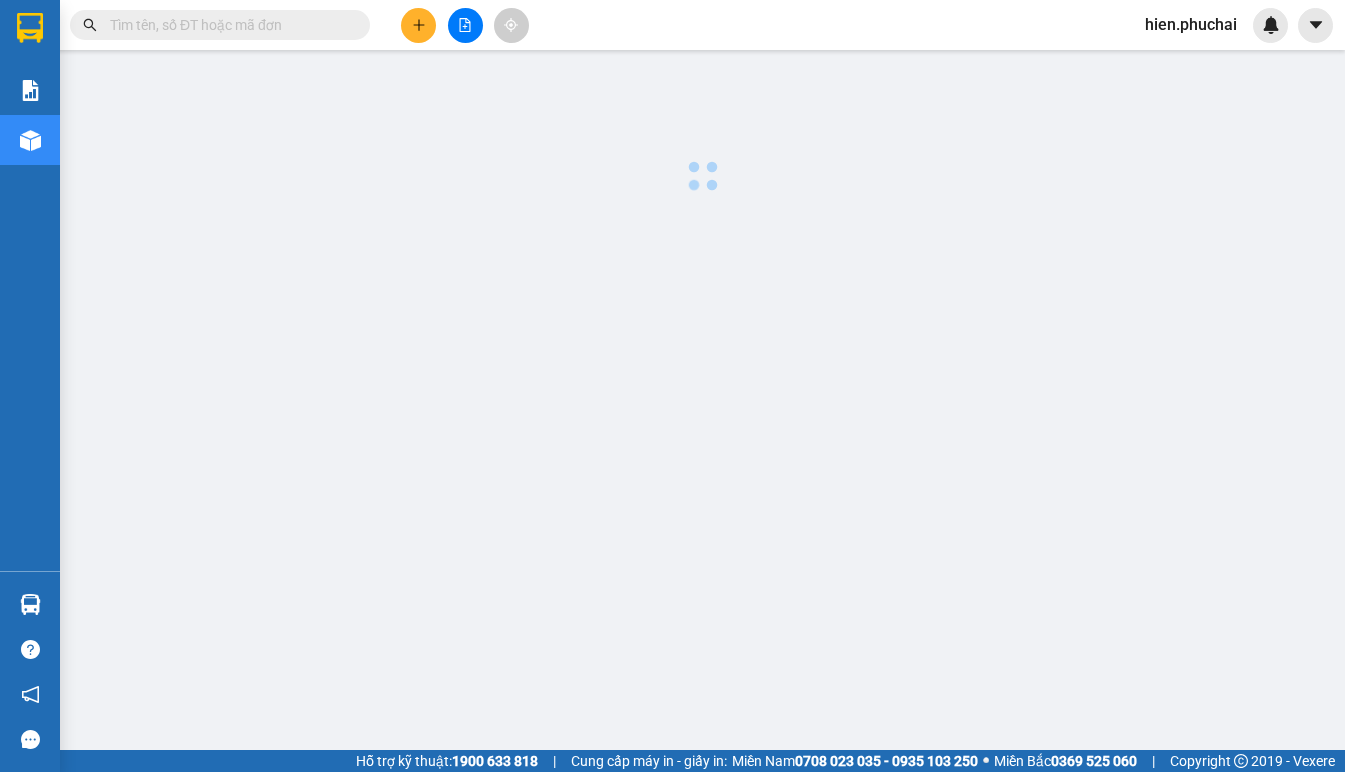 scroll, scrollTop: 0, scrollLeft: 0, axis: both 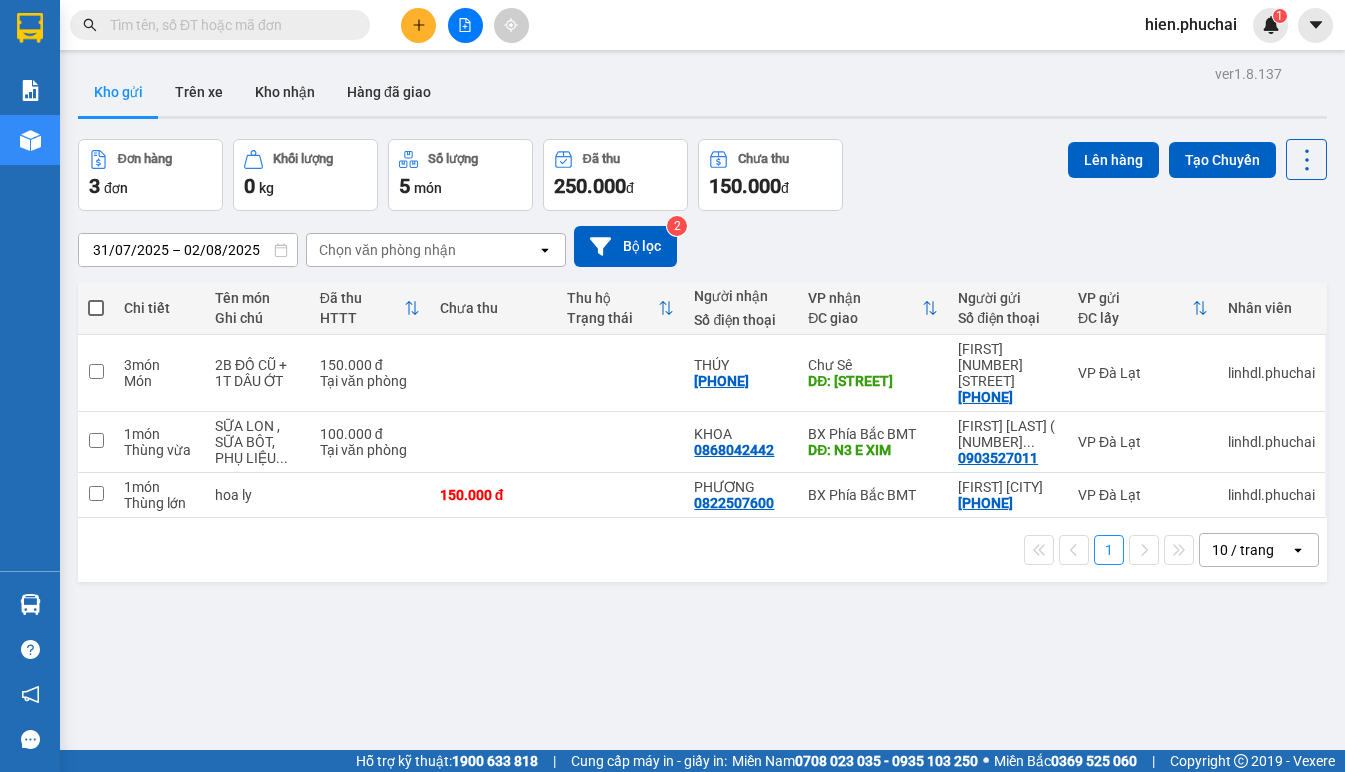 click at bounding box center [96, 308] 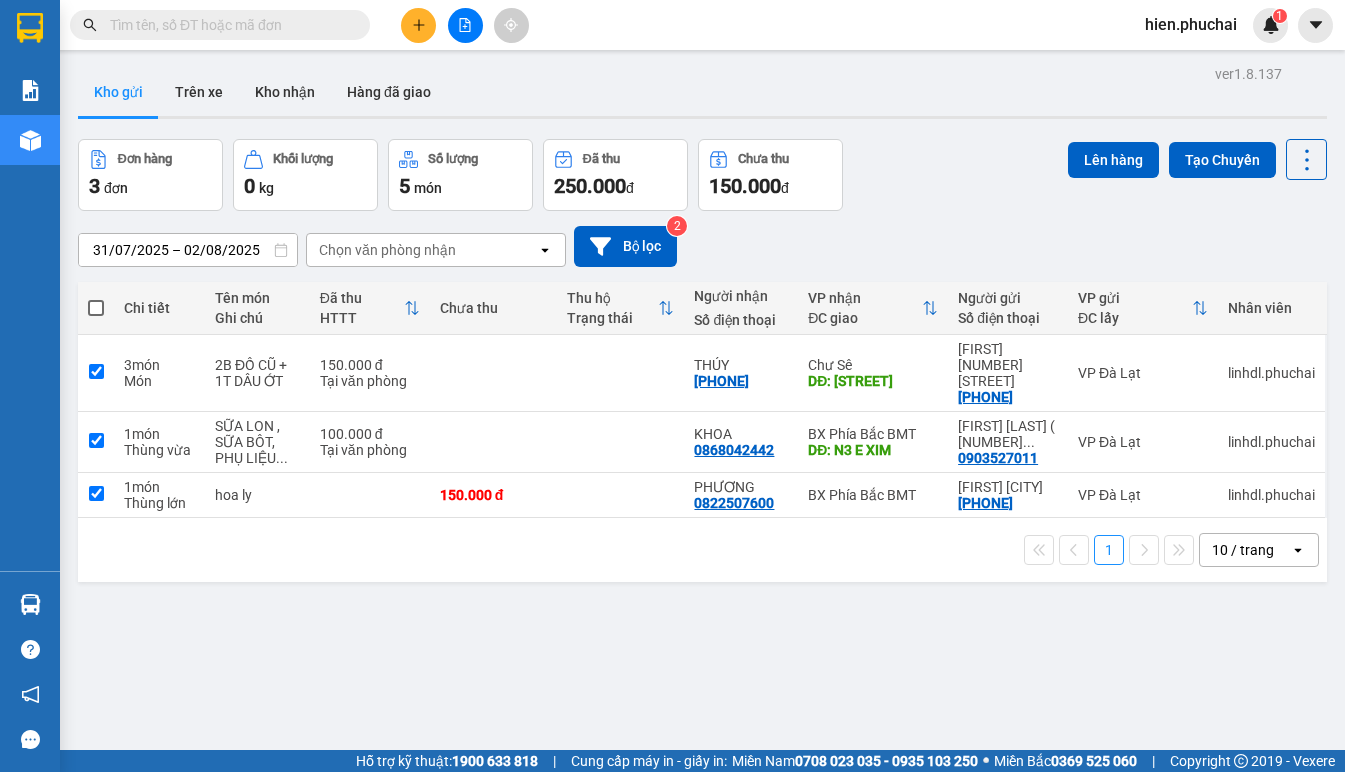 checkbox on "true" 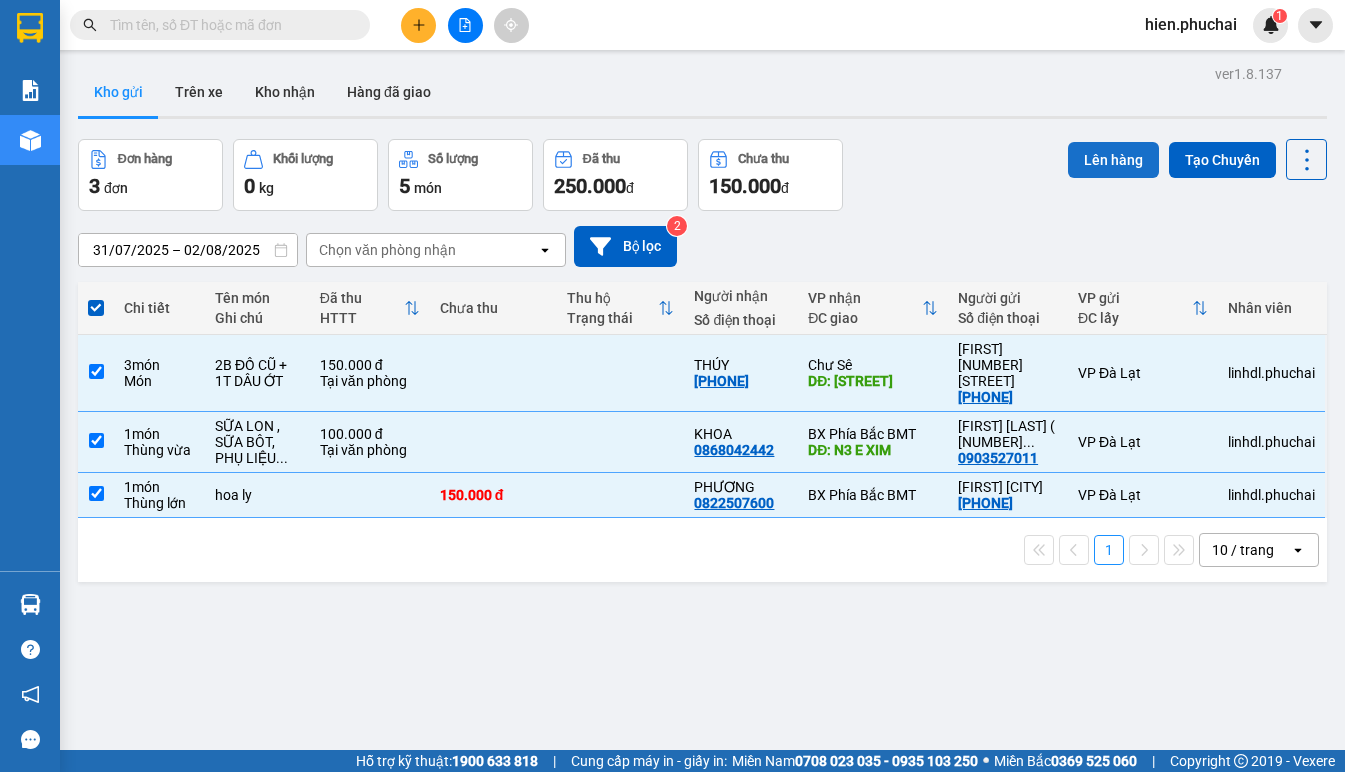 click on "Lên hàng" at bounding box center [1113, 160] 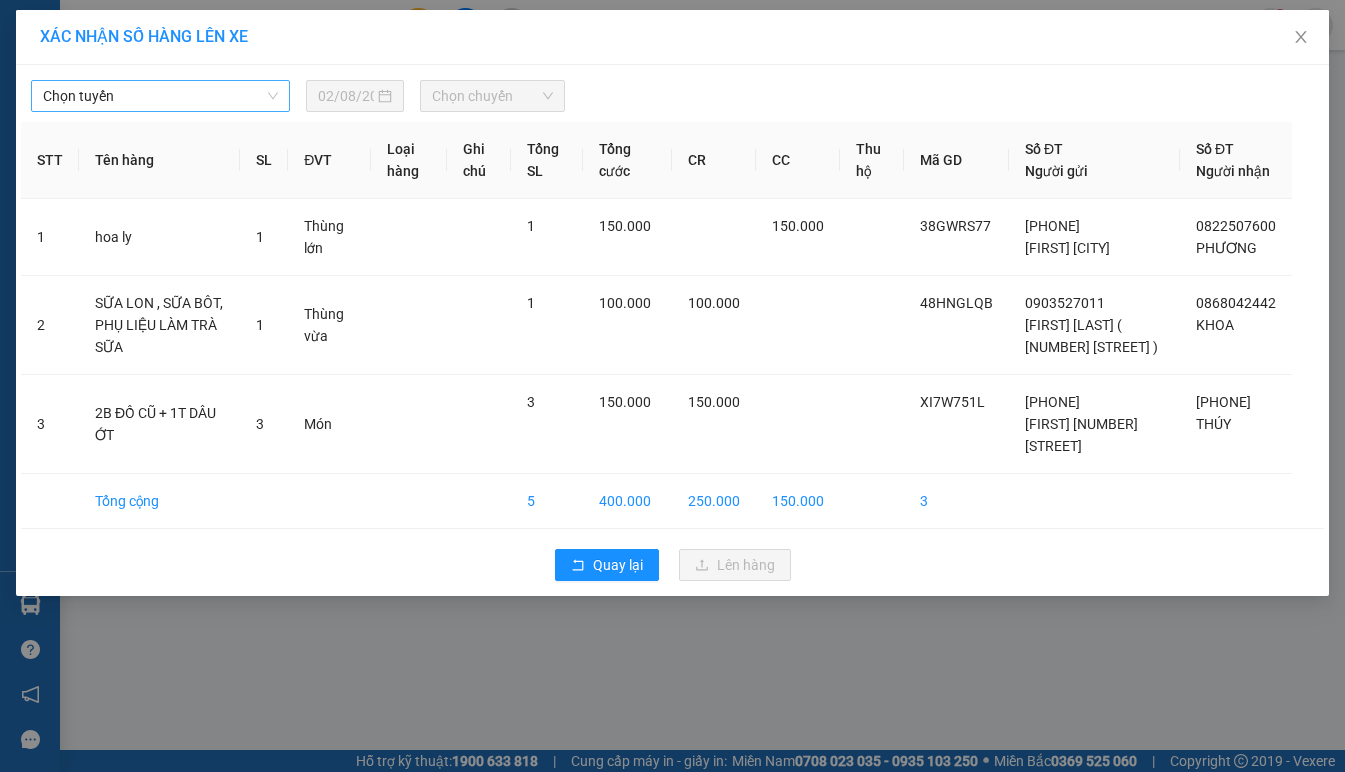 click on "Chọn tuyến" at bounding box center (160, 96) 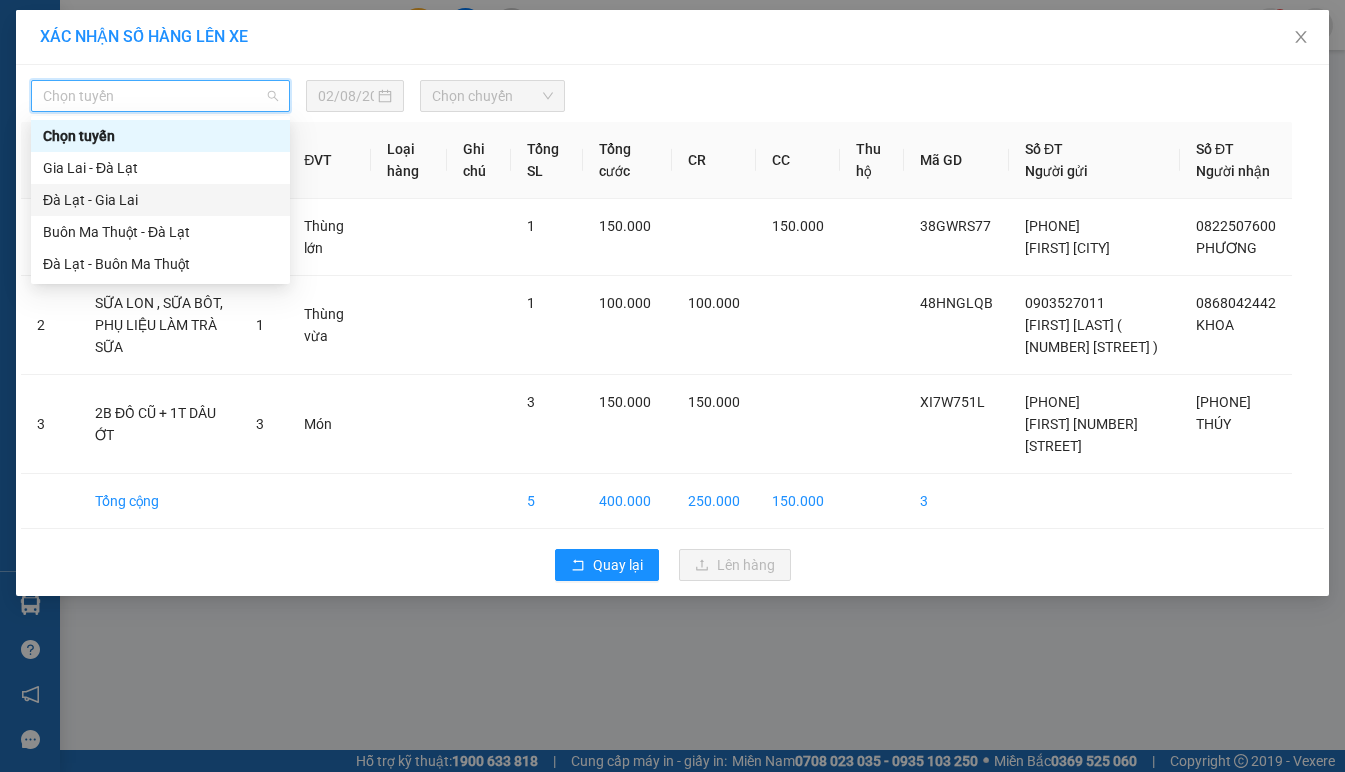 click on "Đà Lạt - Gia Lai" at bounding box center (160, 200) 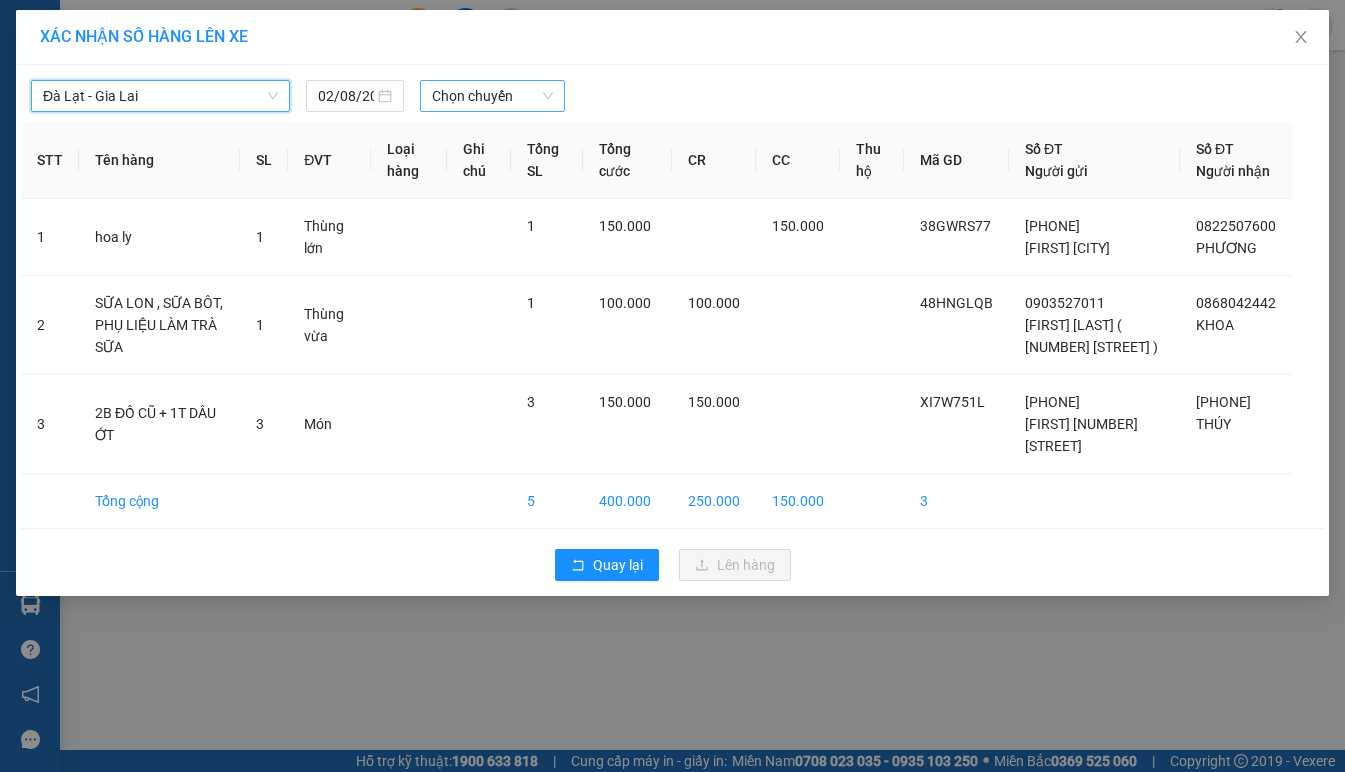 click on "Chọn chuyến" at bounding box center [492, 96] 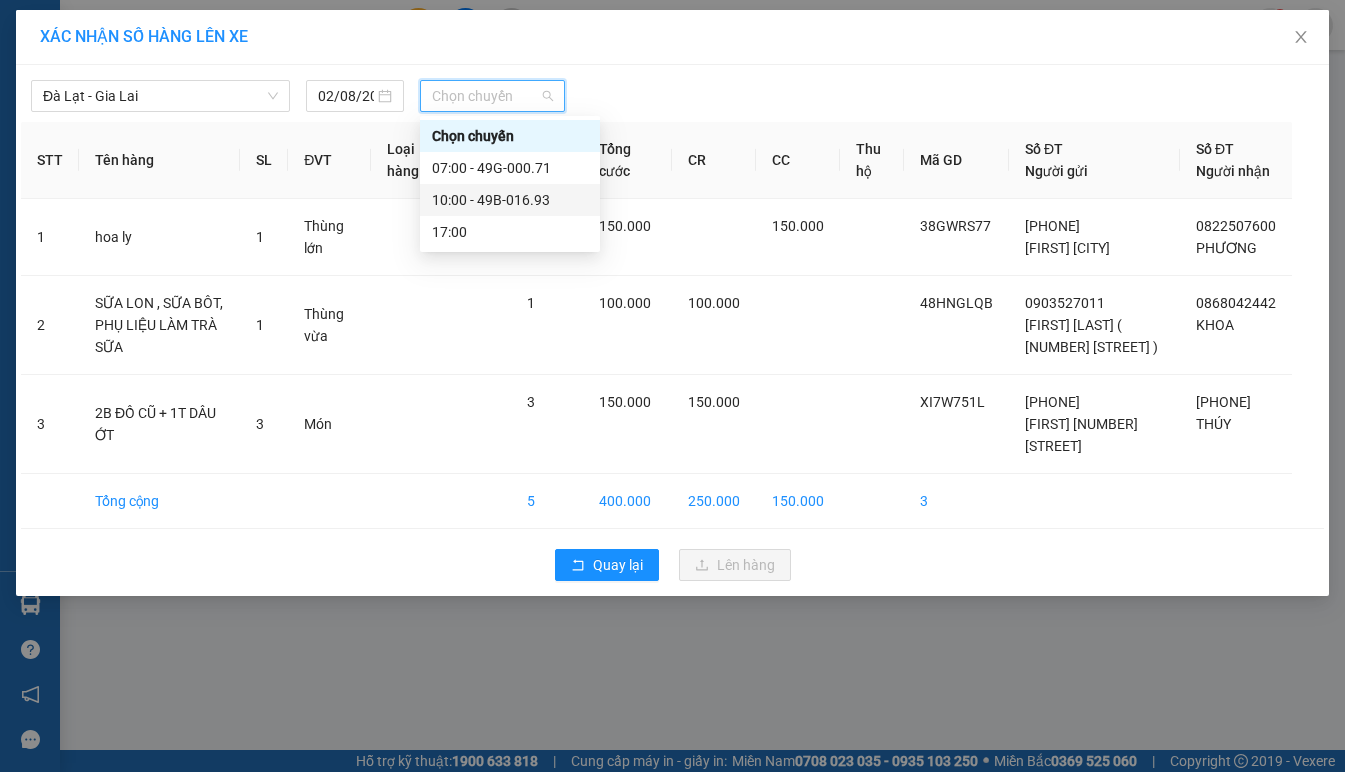 click on "10:00     - 49B-016.93" at bounding box center (510, 200) 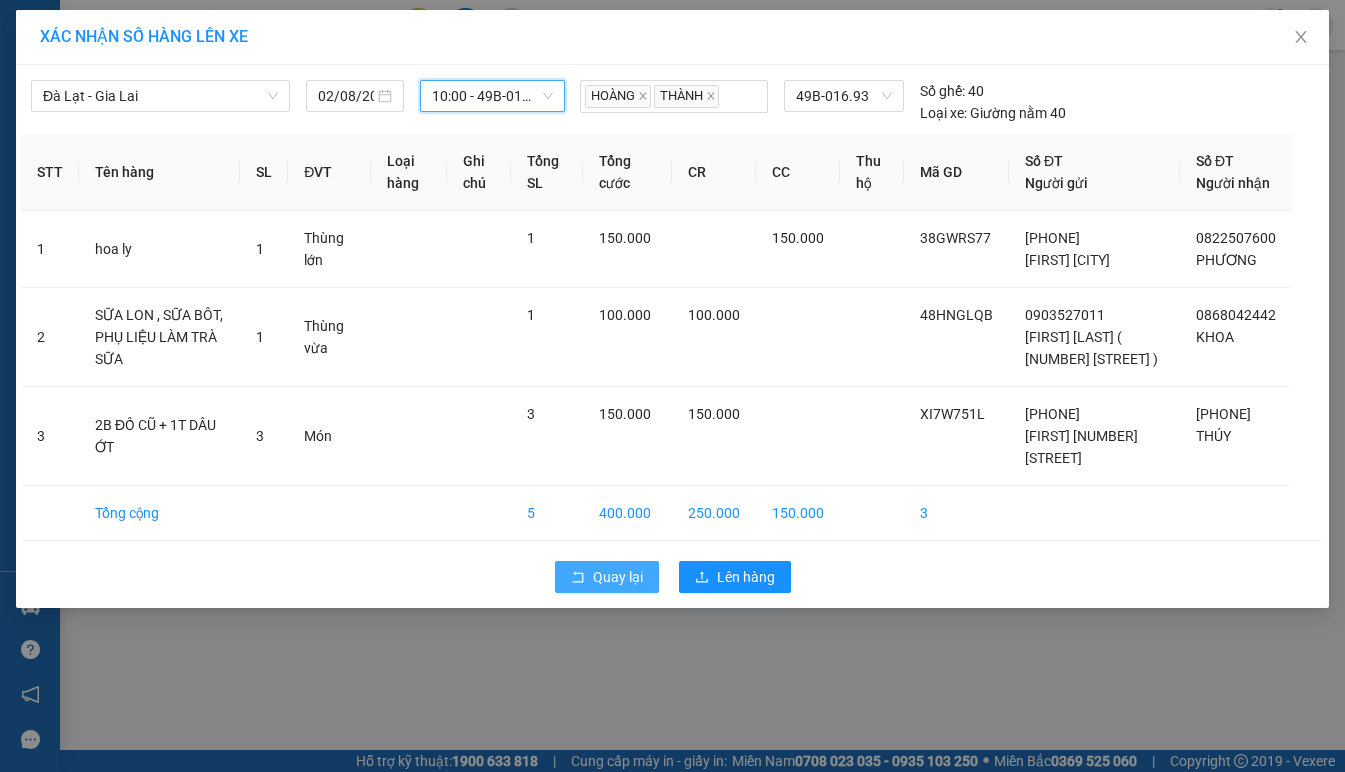 click on "Quay lại" at bounding box center [618, 577] 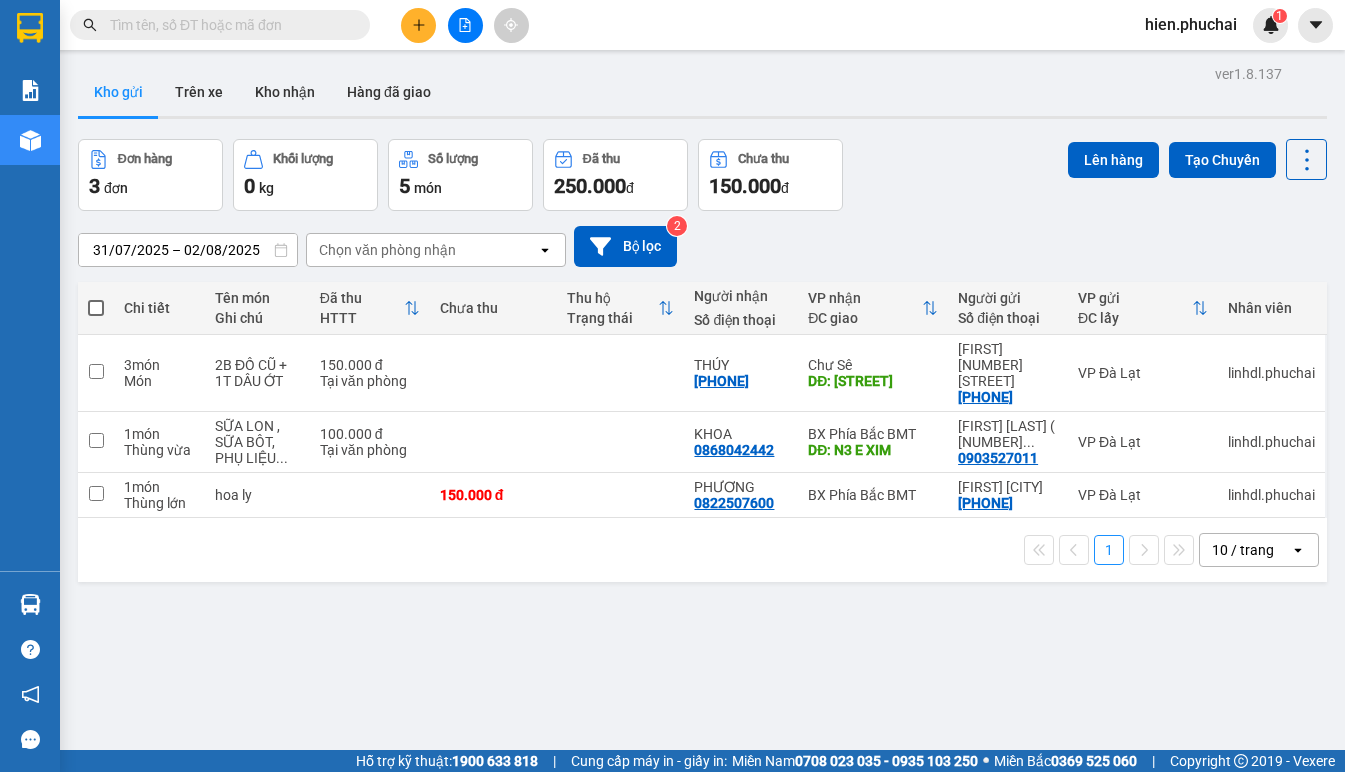 click at bounding box center (96, 308) 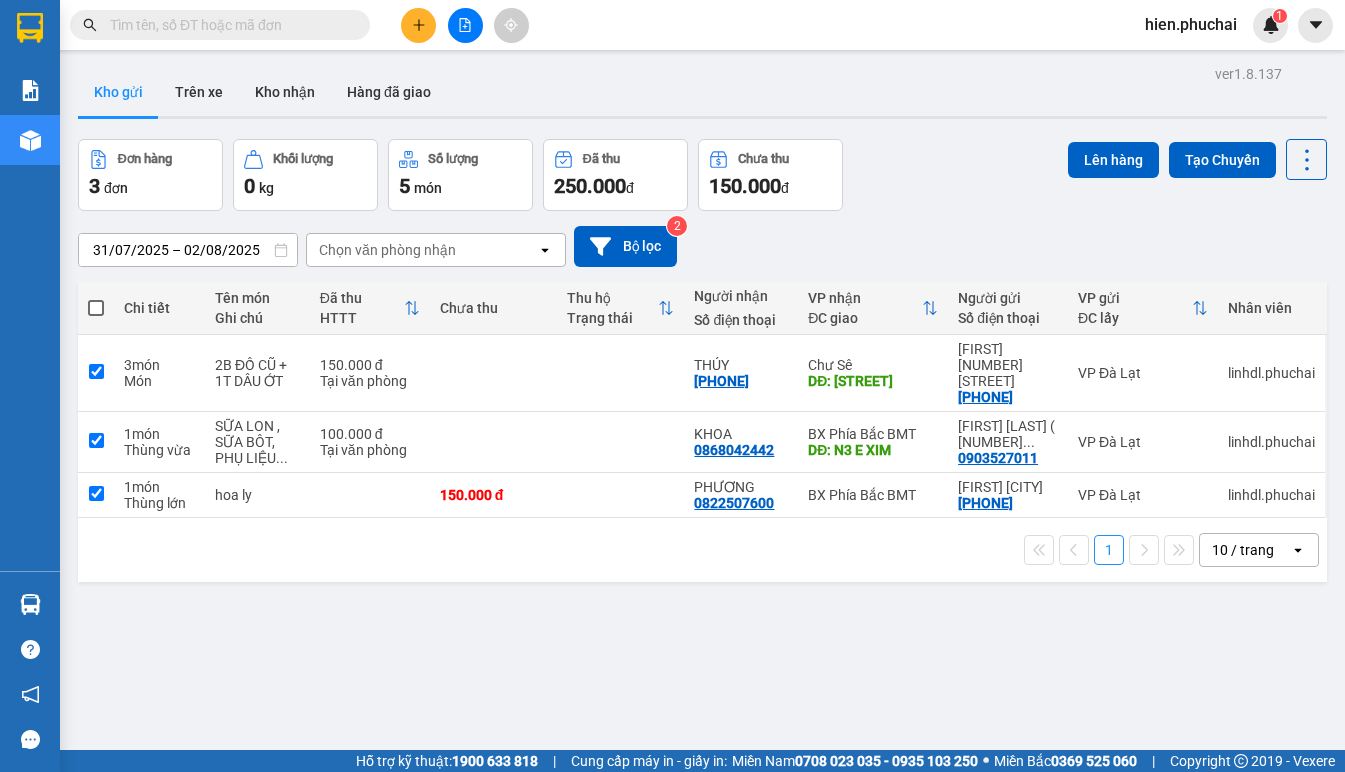 checkbox on "true" 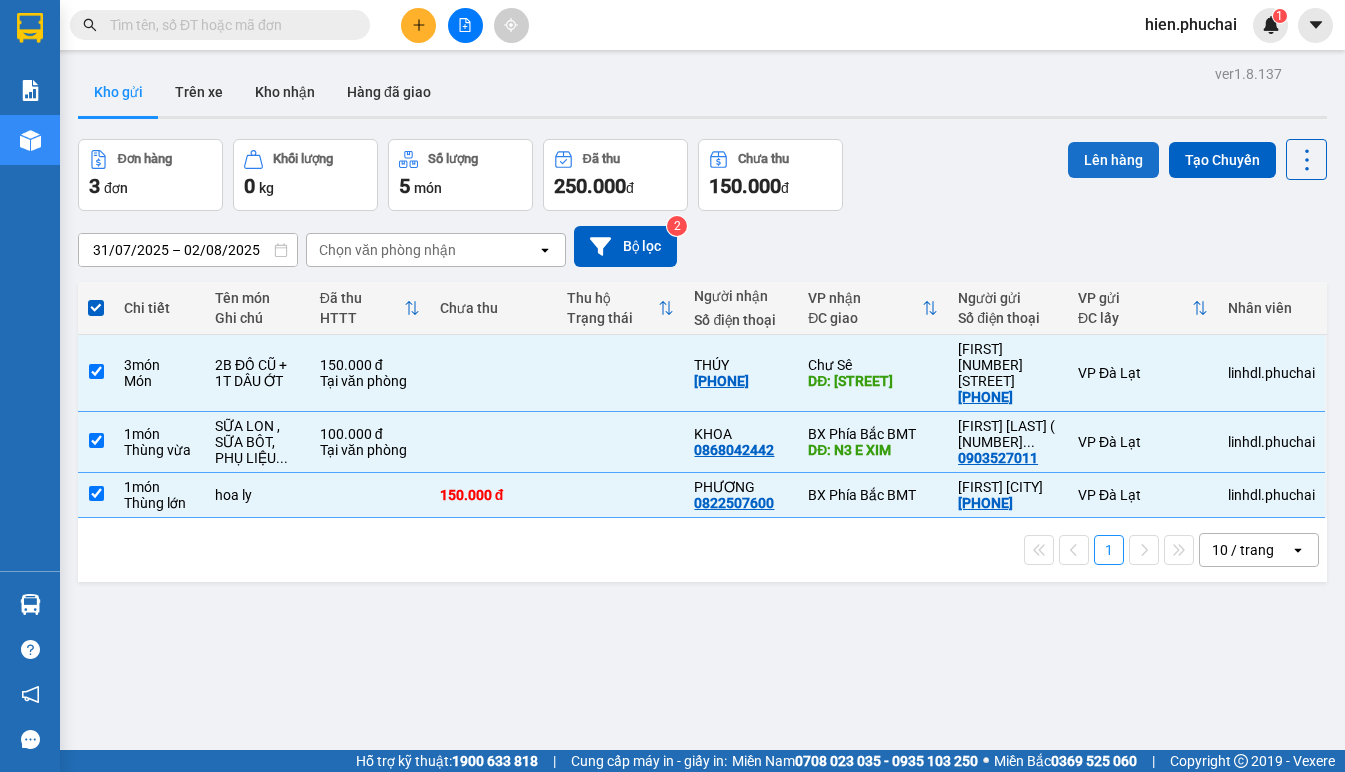 click on "Lên hàng" at bounding box center [1113, 160] 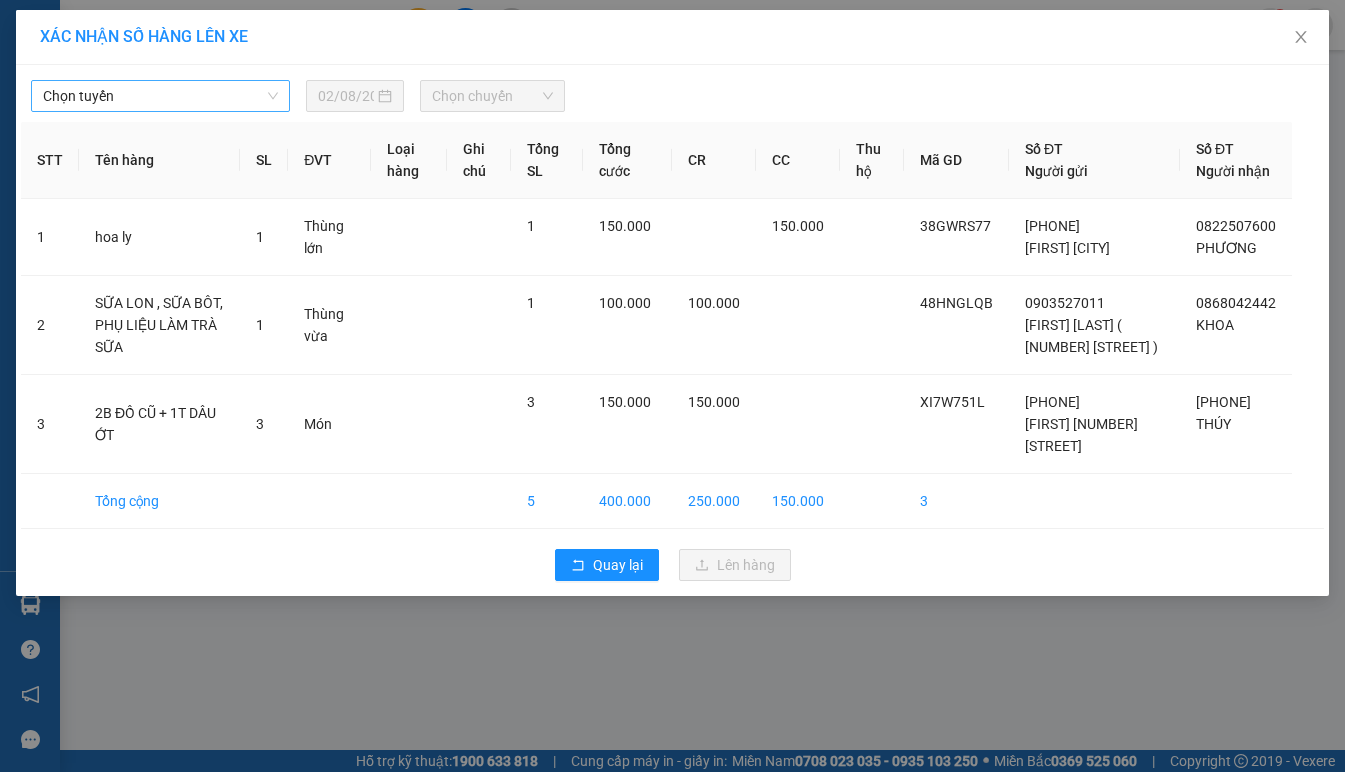 click on "Chọn tuyến" at bounding box center [160, 96] 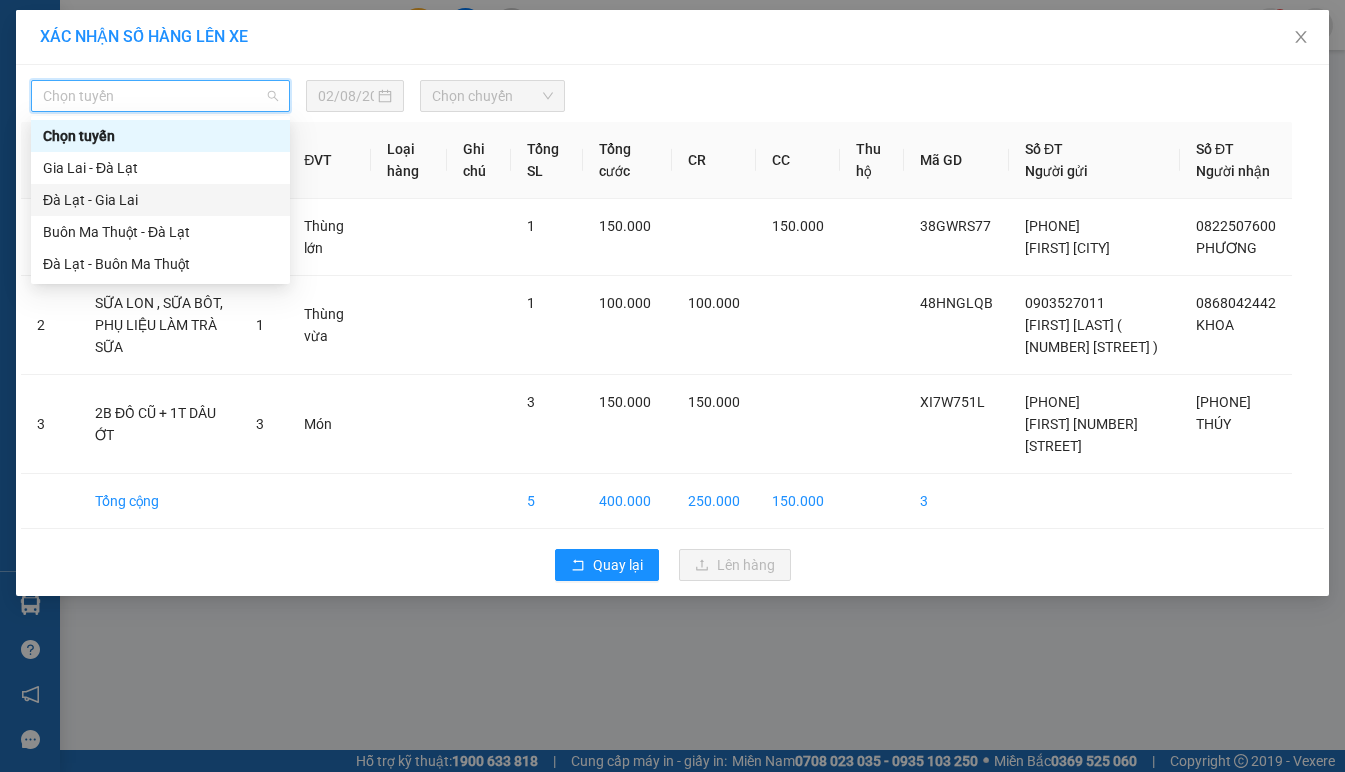 click on "Đà Lạt - Gia Lai" at bounding box center [160, 200] 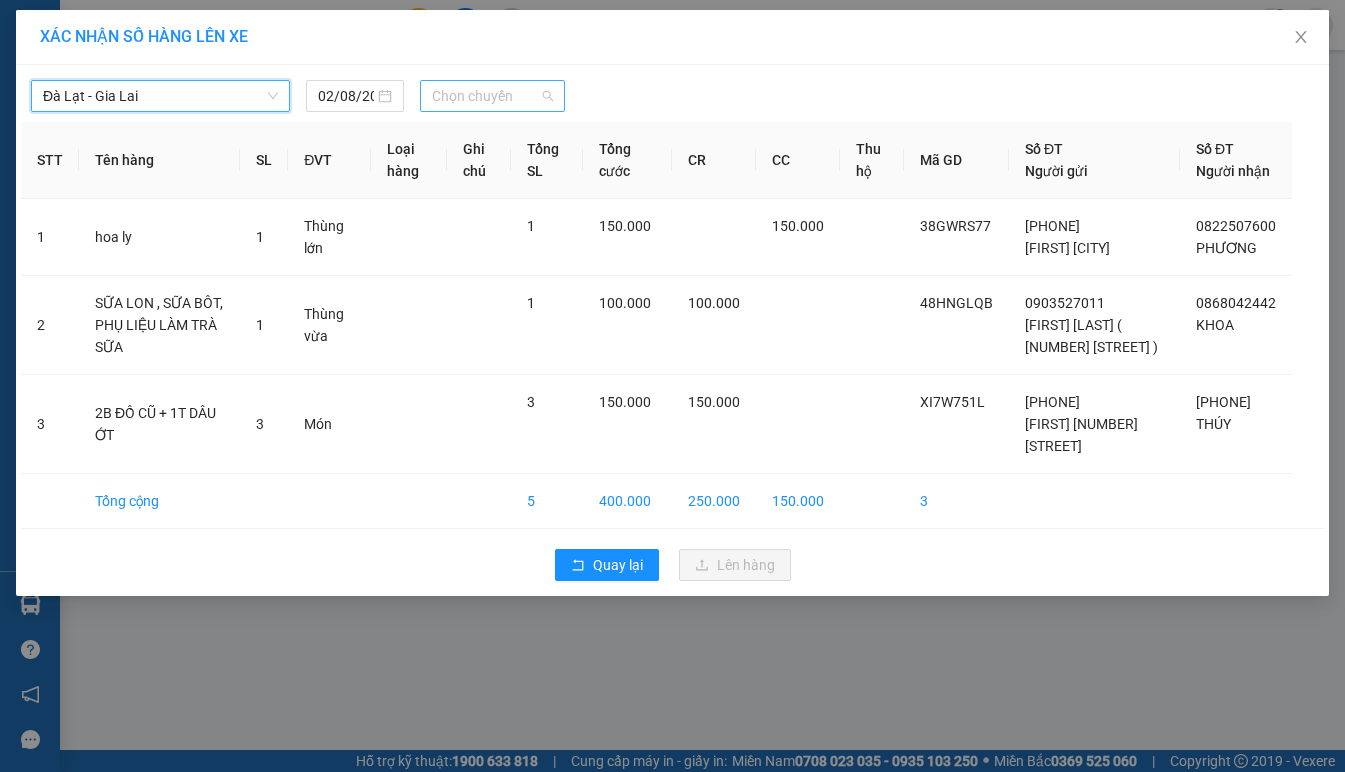 click on "Chọn chuyến" at bounding box center [492, 96] 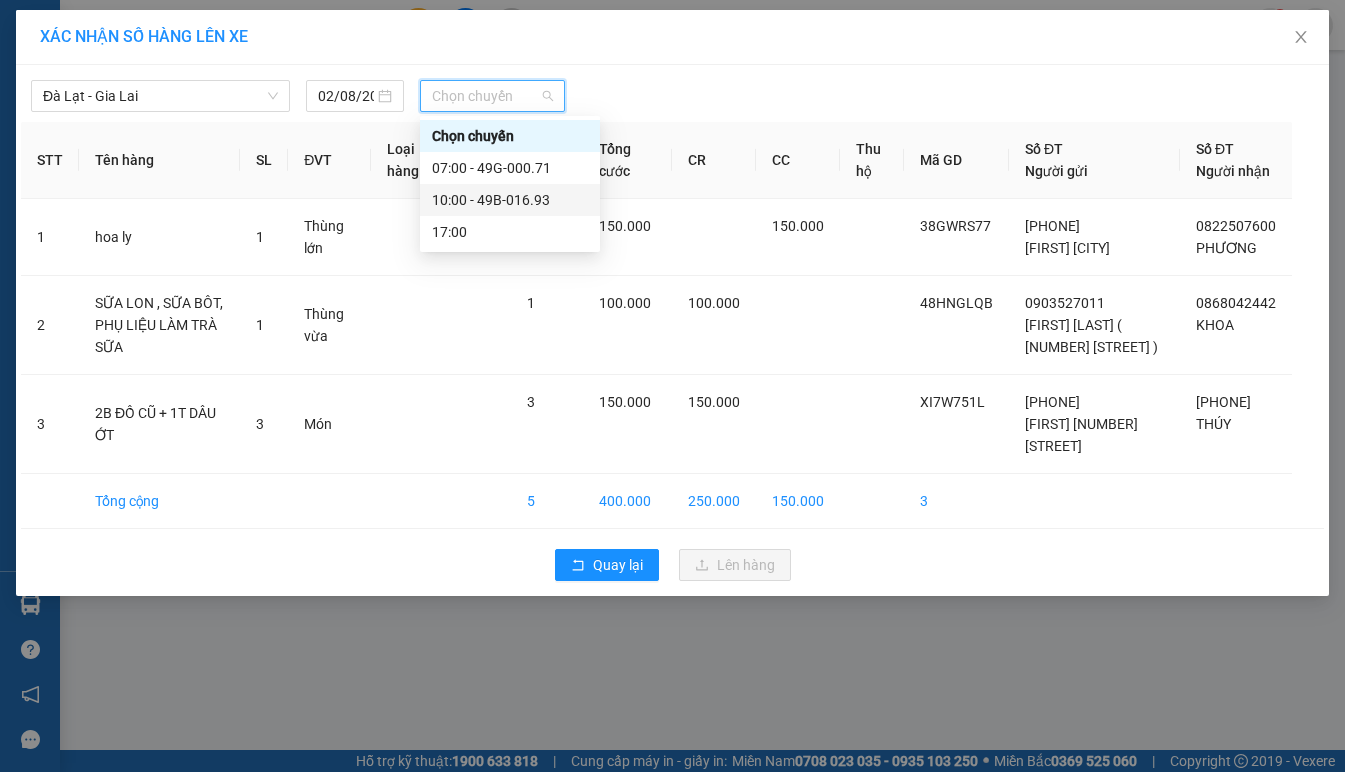 click on "10:00     - 49B-016.93" at bounding box center (510, 200) 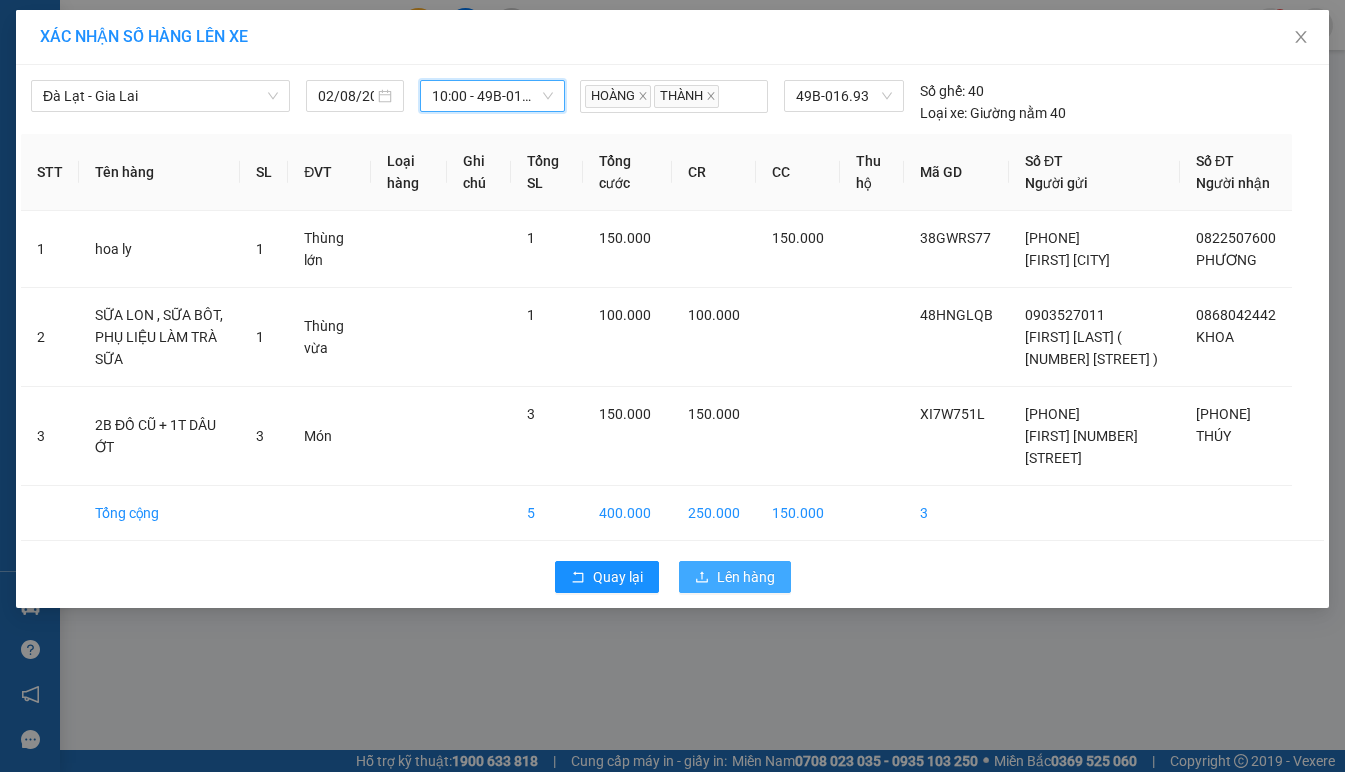 click on "Lên hàng" at bounding box center [746, 577] 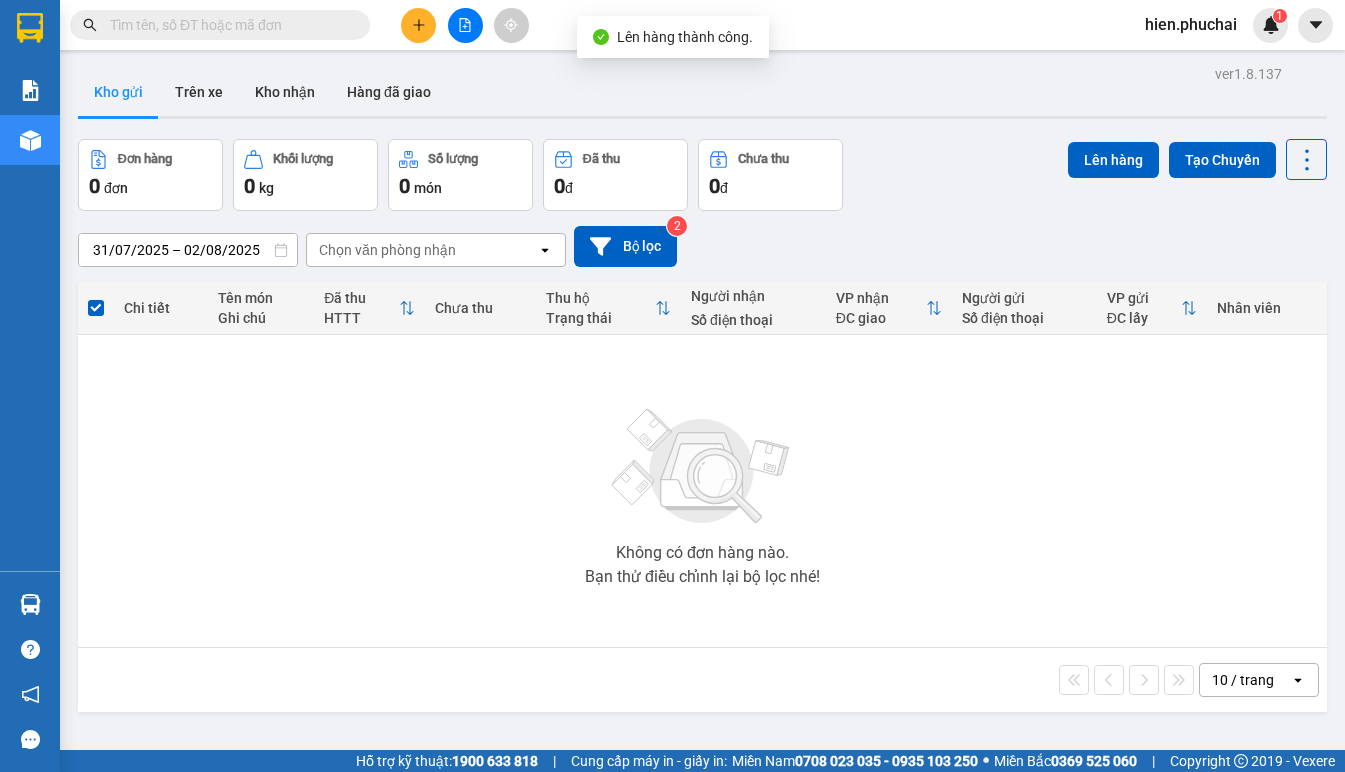 click 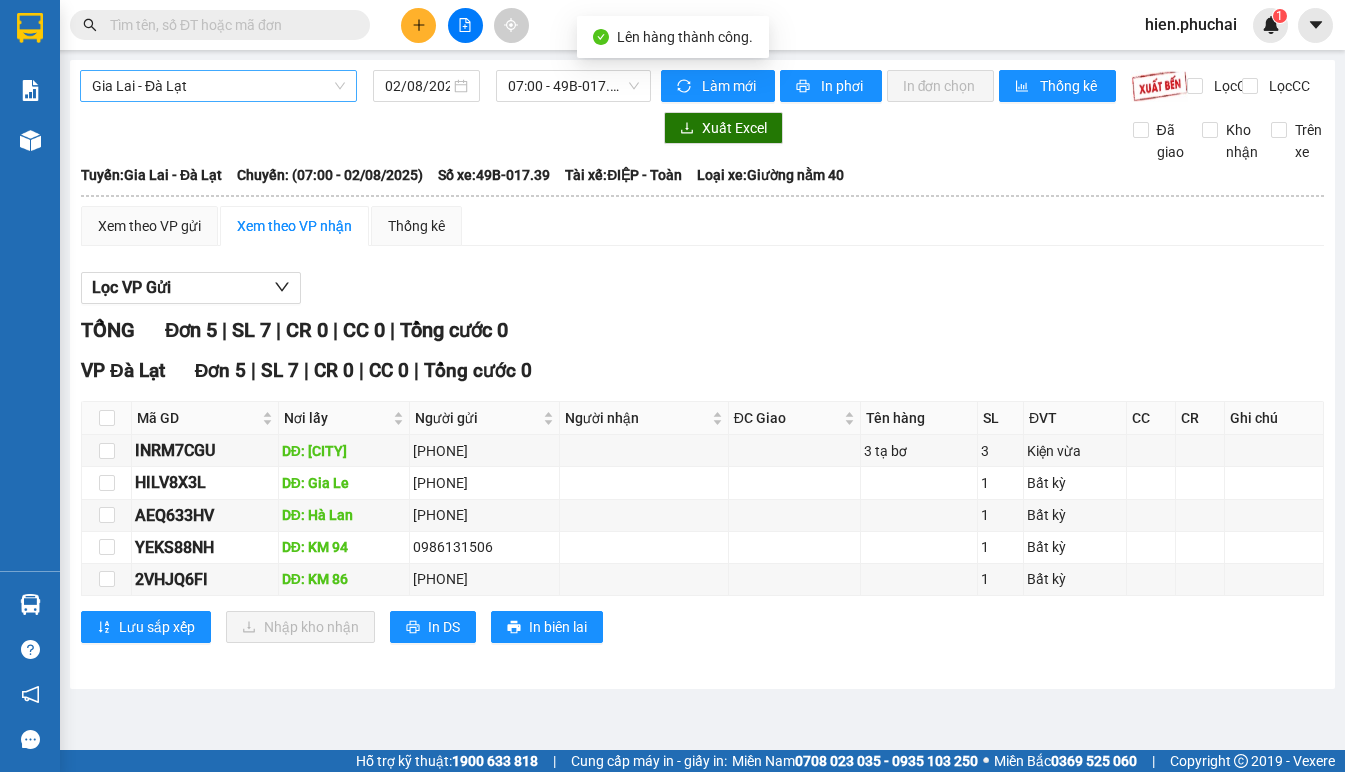click on "Gia Lai - Đà Lạt" at bounding box center [218, 86] 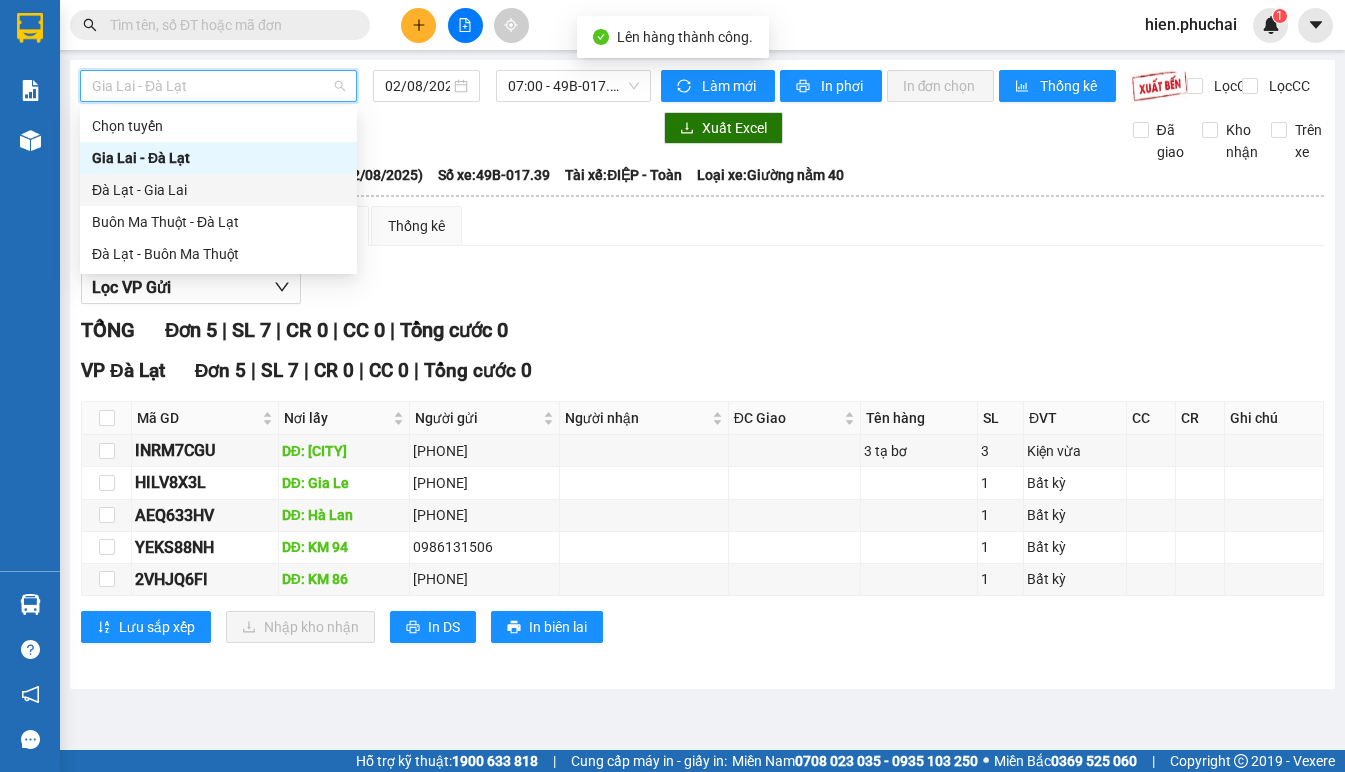 click on "Đà Lạt - Gia Lai" at bounding box center (218, 190) 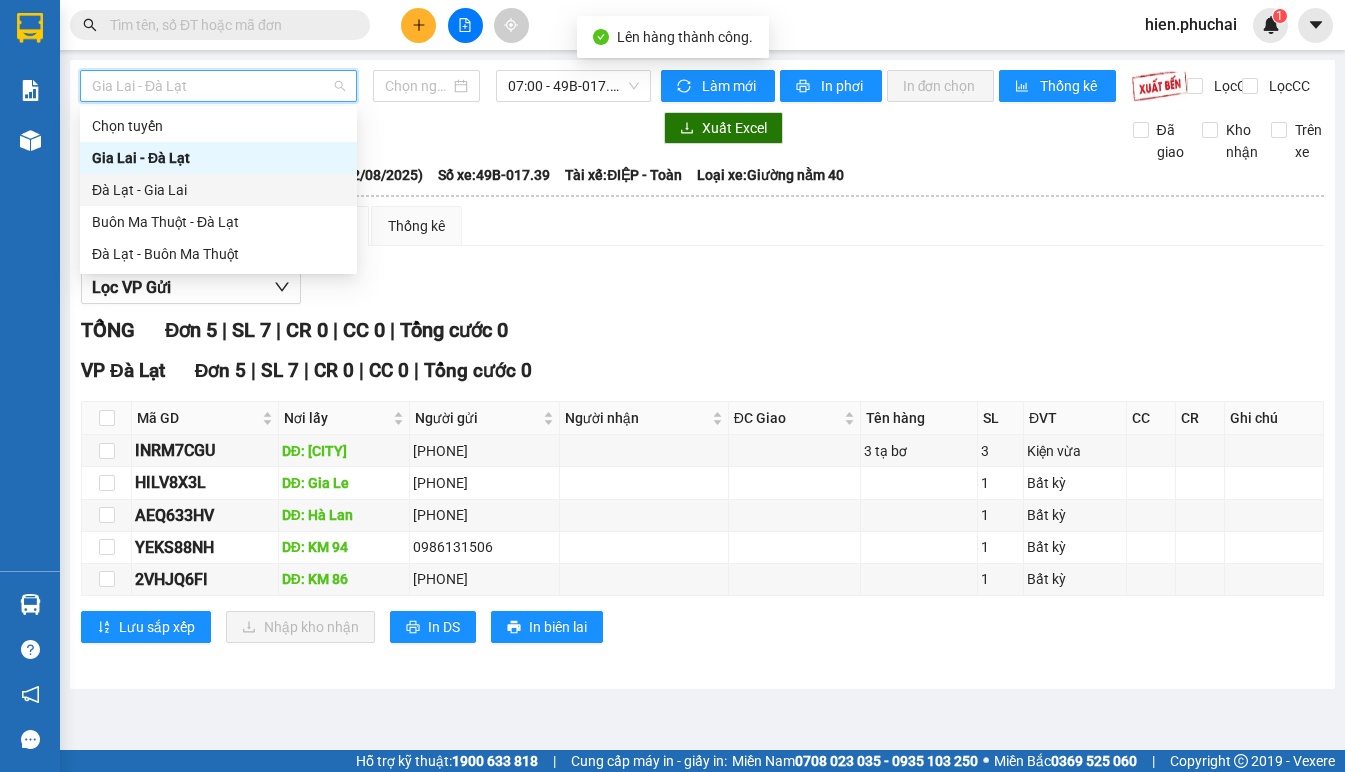 type on "02/08/2025" 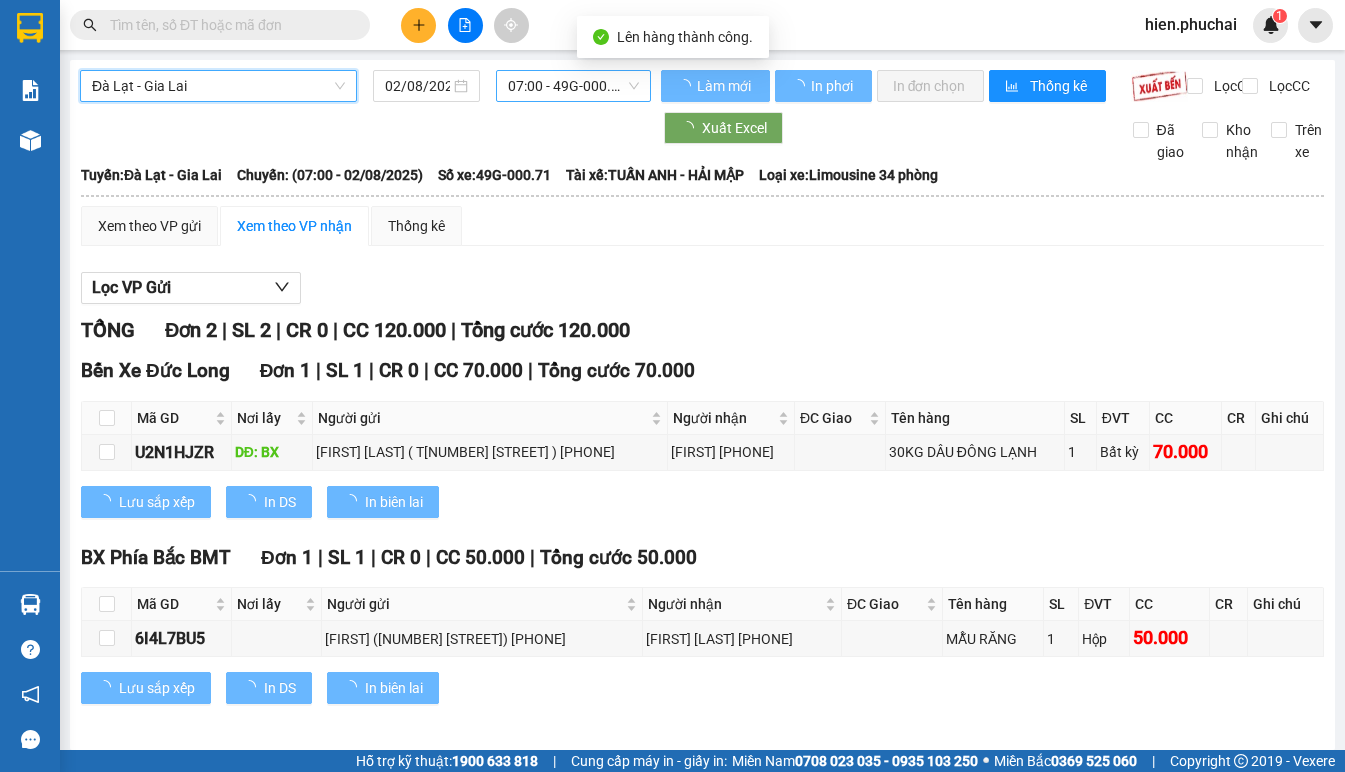 click on "07:00     - 49G-000.71" at bounding box center (573, 86) 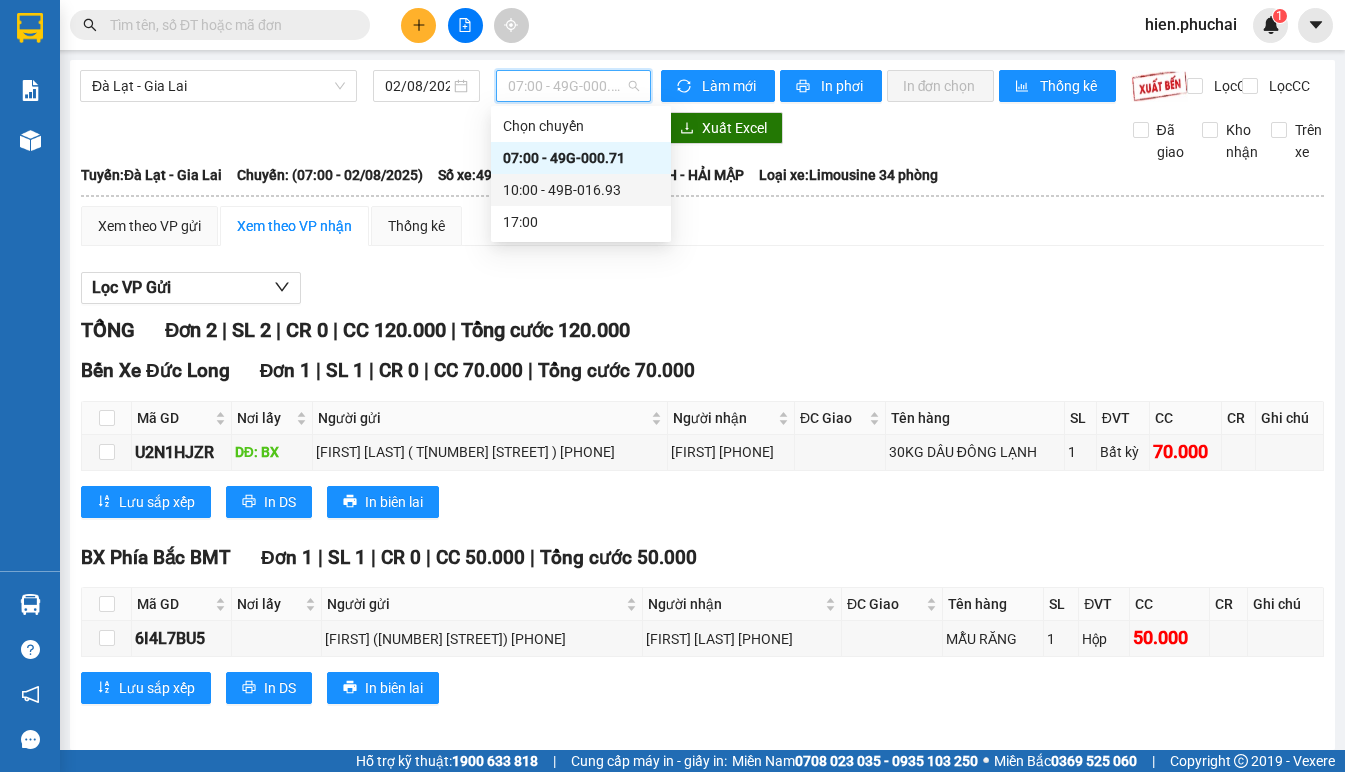 drag, startPoint x: 562, startPoint y: 189, endPoint x: 626, endPoint y: 148, distance: 76.00658 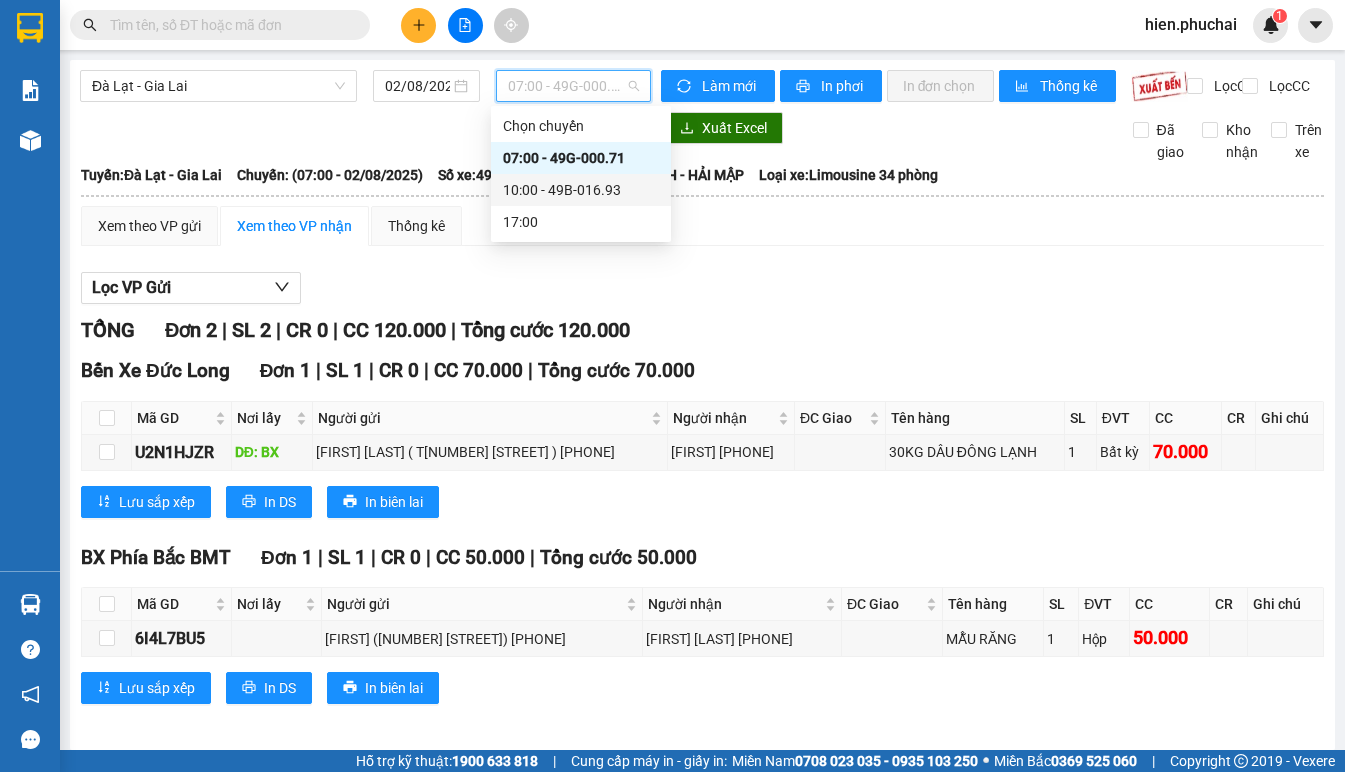 click on "10:00     - 49B-016.93" at bounding box center (581, 190) 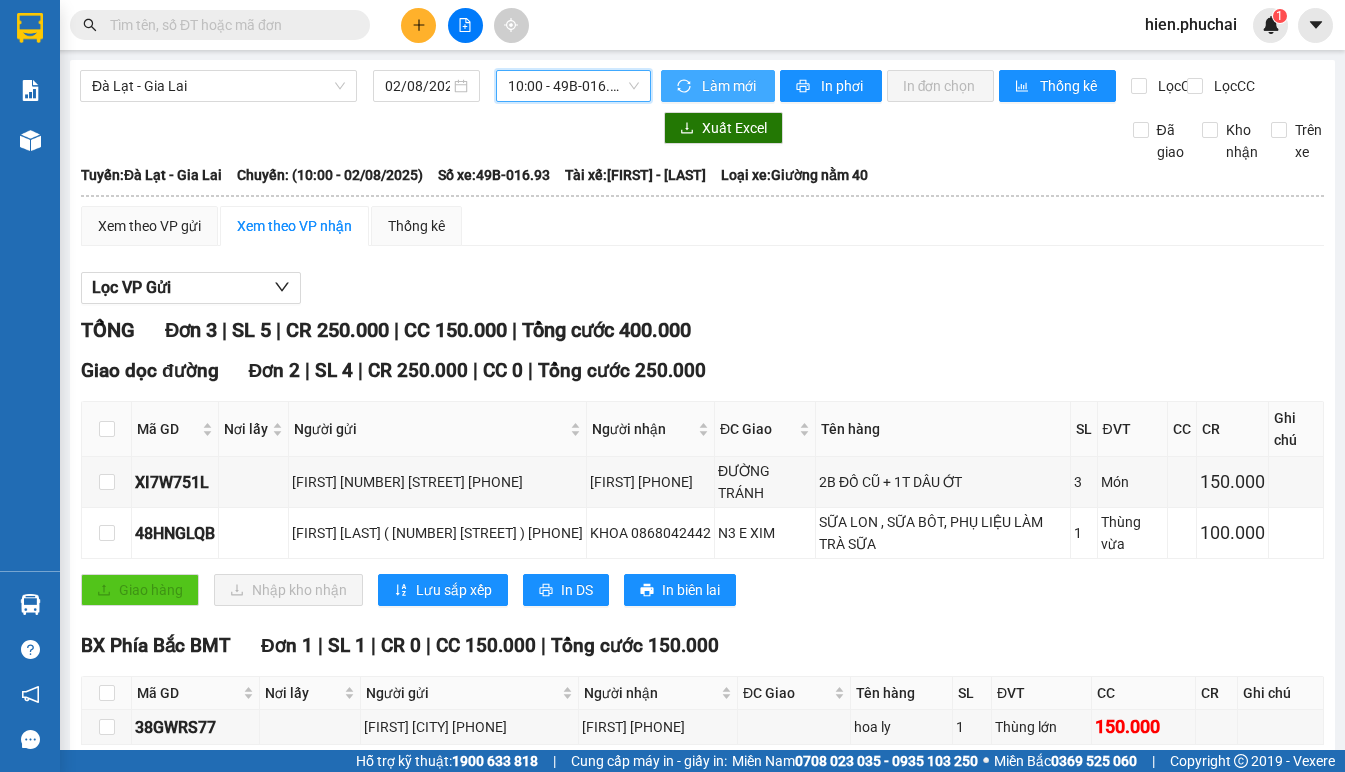 click on "Làm mới" at bounding box center (730, 86) 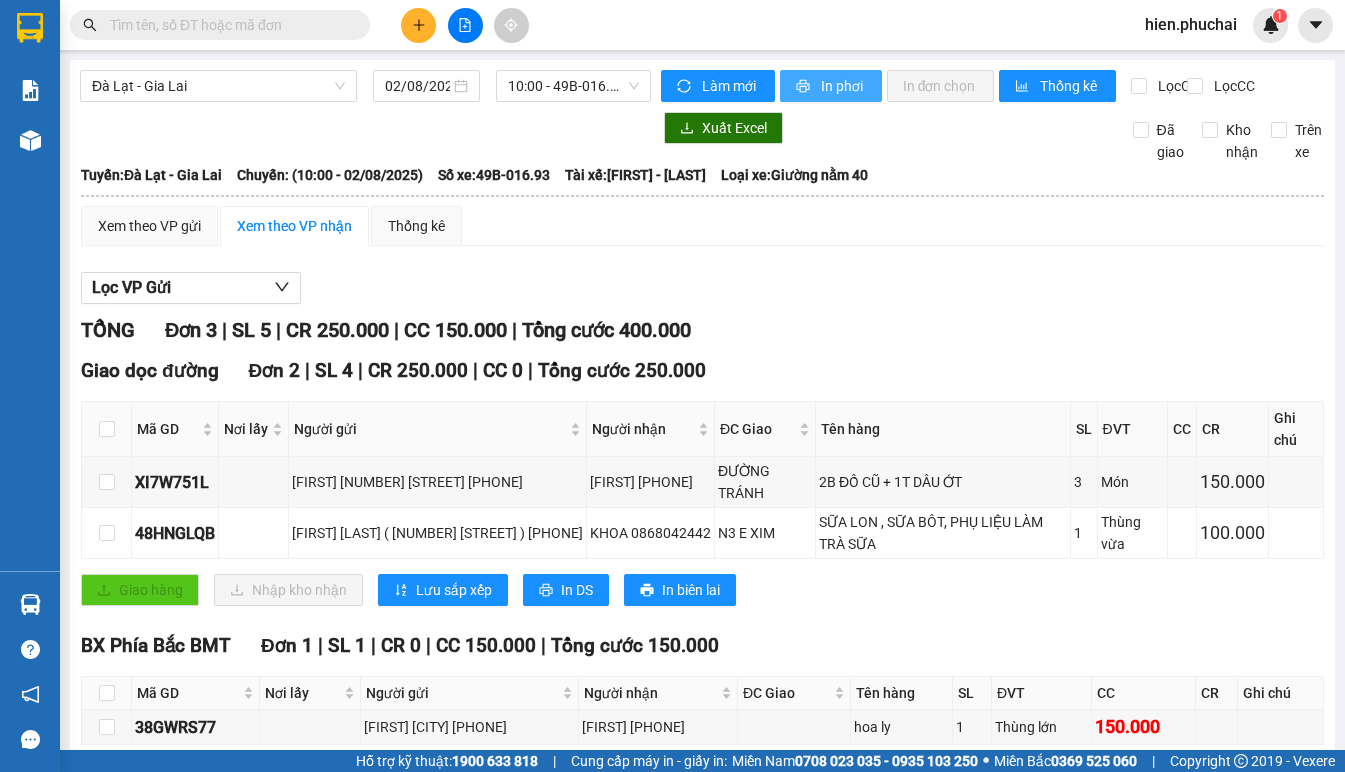 click 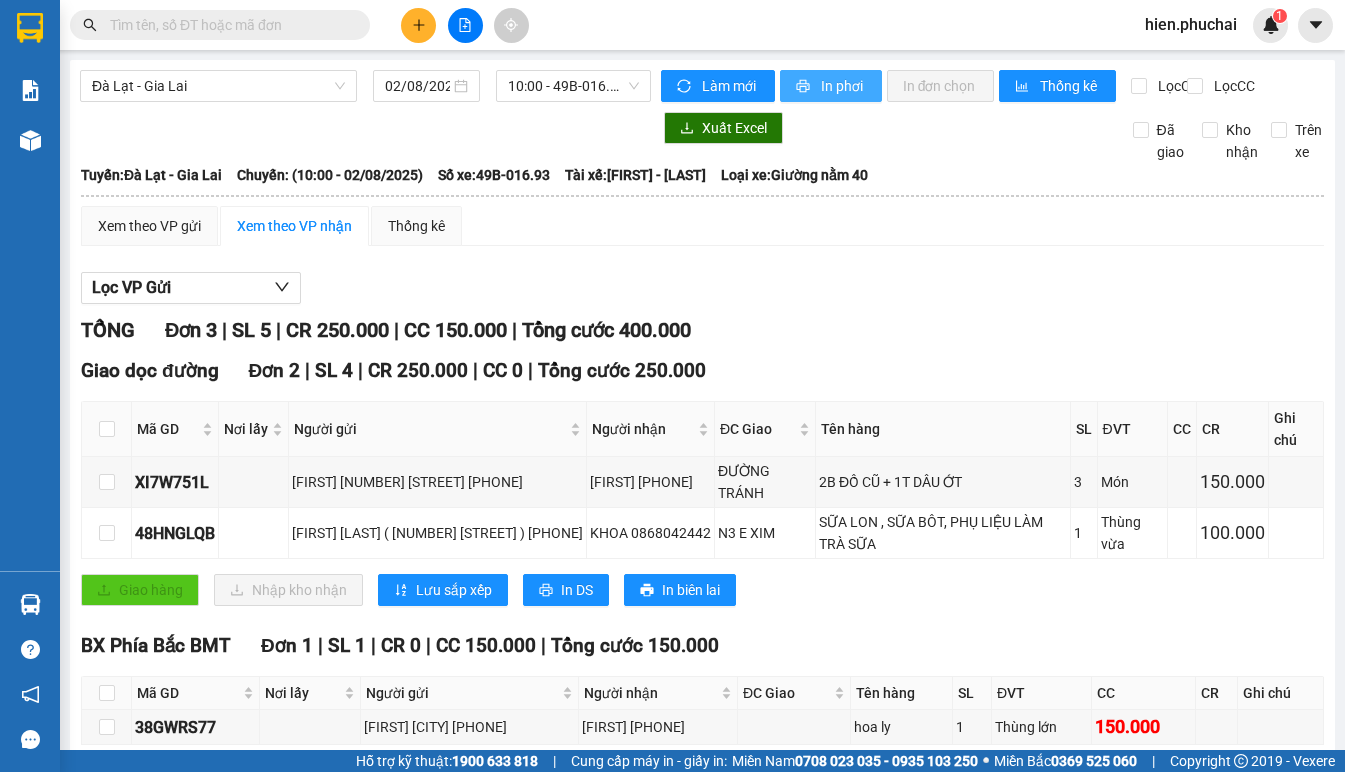 scroll, scrollTop: 0, scrollLeft: 0, axis: both 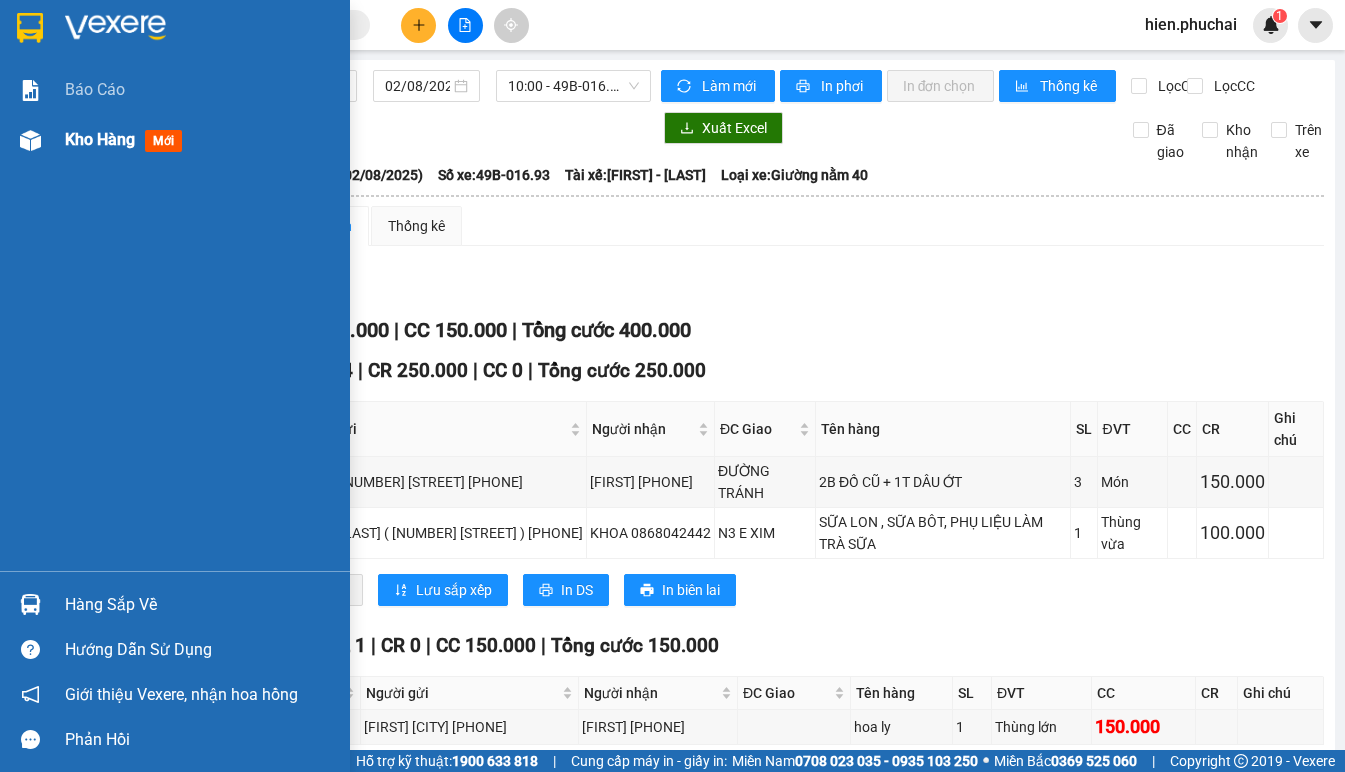 click at bounding box center (30, 140) 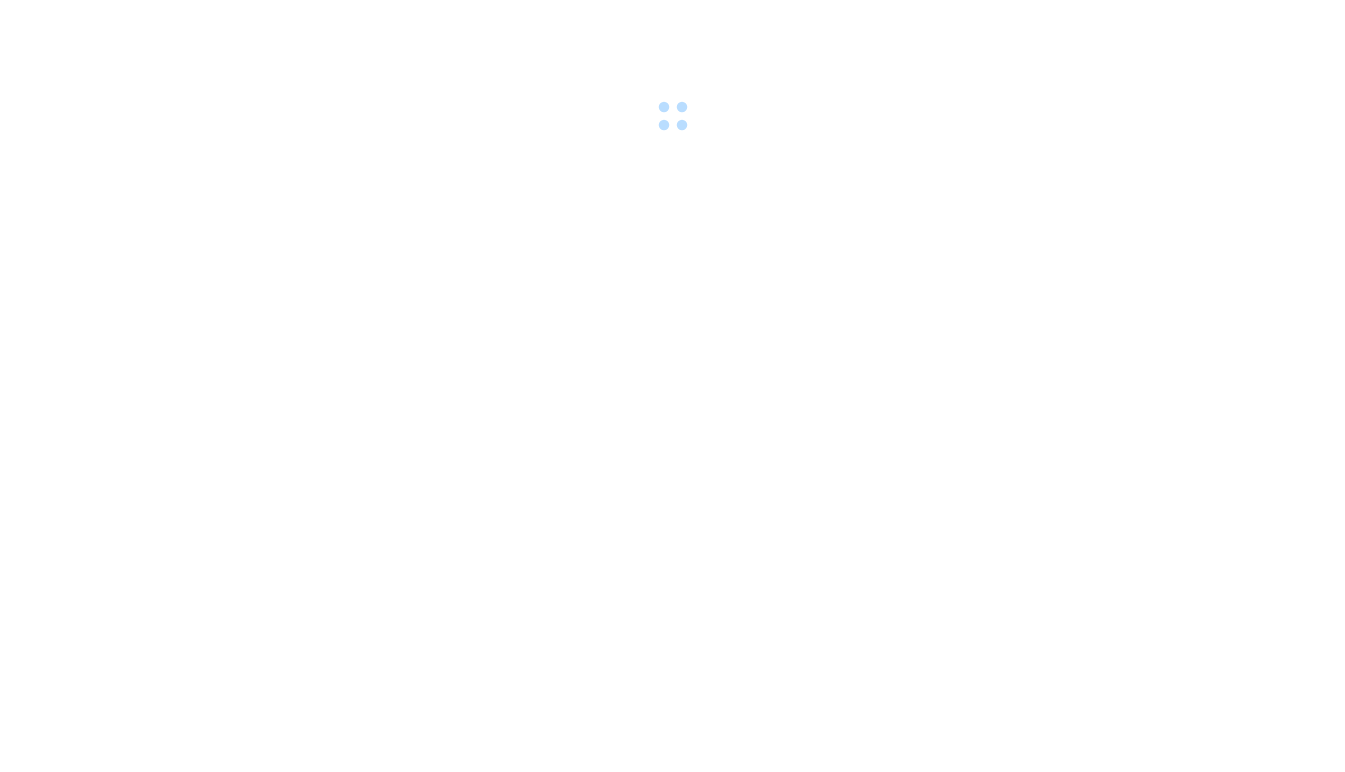 scroll, scrollTop: 0, scrollLeft: 0, axis: both 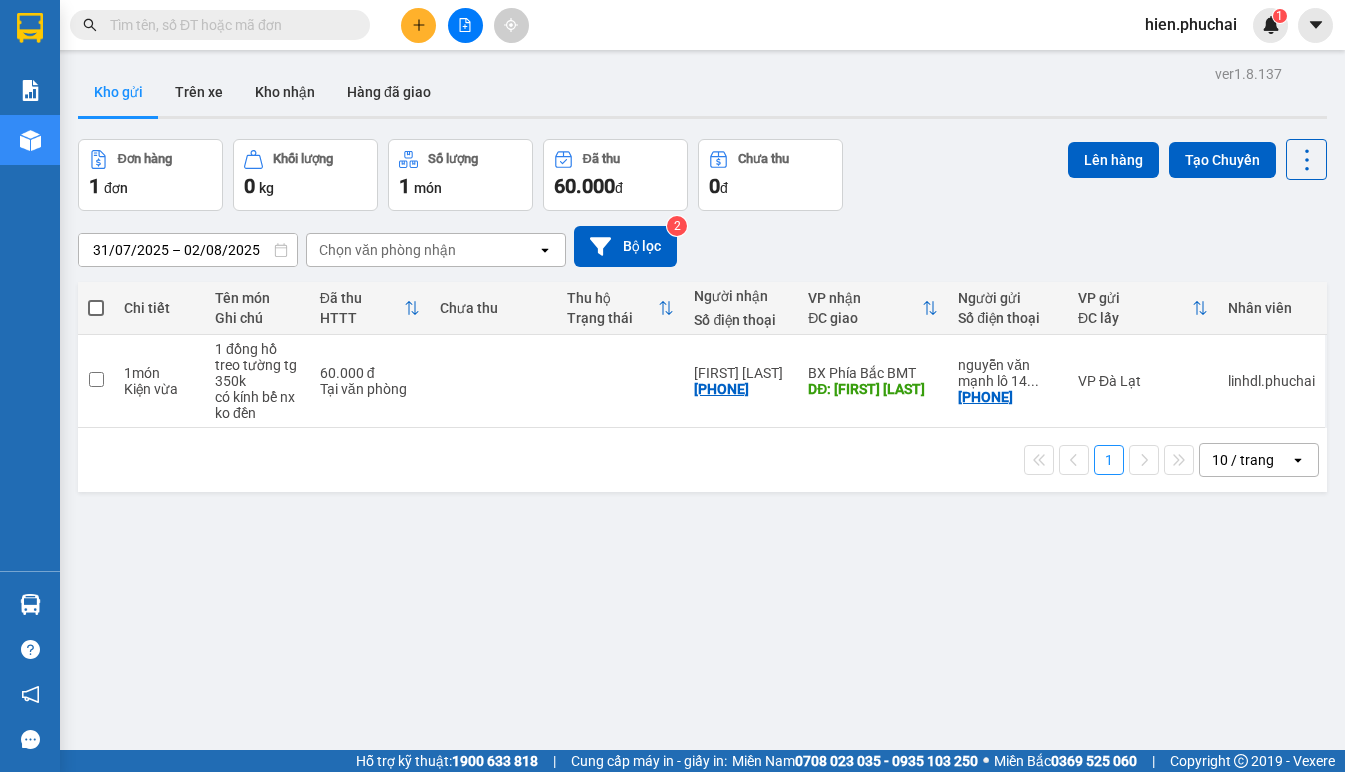 click on "Đơn hàng 1 đơn Khối lượng 0 kg Số lượng 1 món Đã thu 60.000  đ Chưa thu 0  đ Lên hàng Tạo Chuyến" at bounding box center [702, 175] 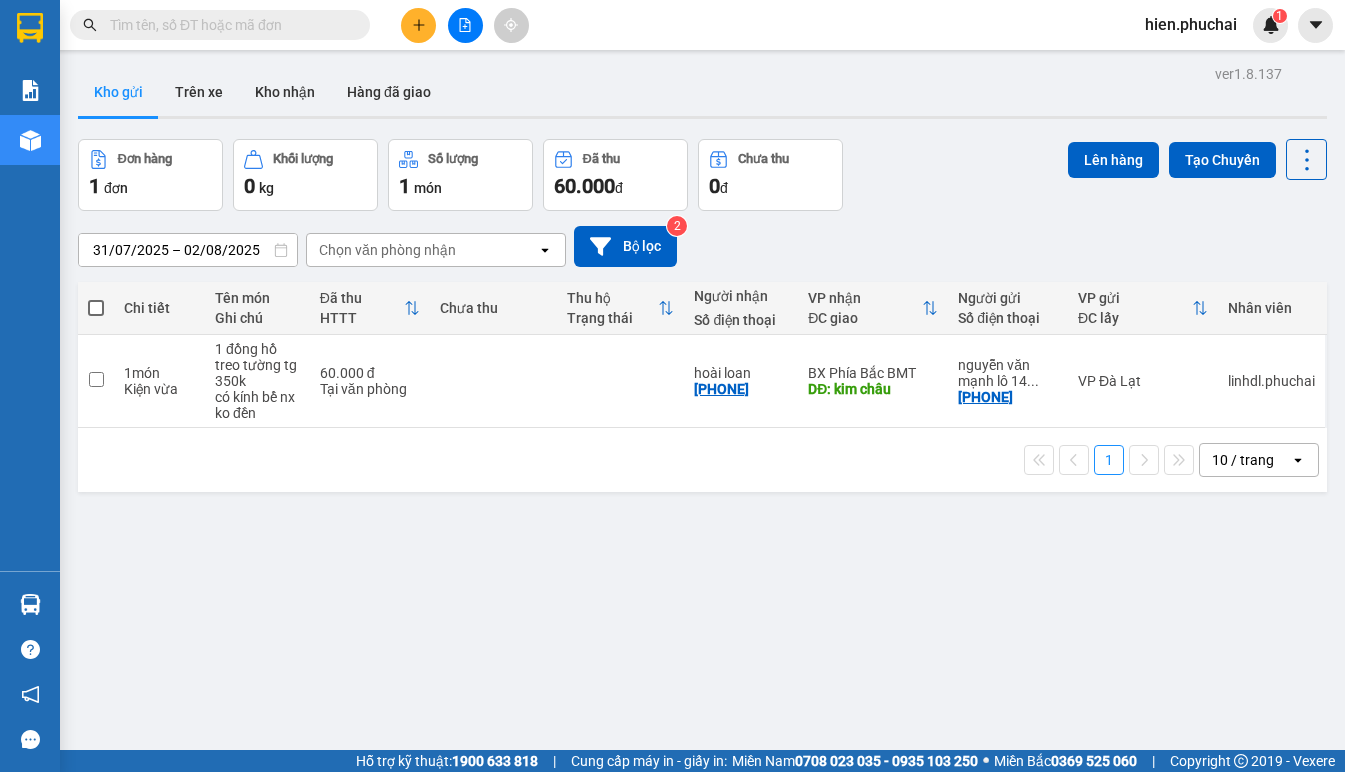 scroll, scrollTop: 0, scrollLeft: 0, axis: both 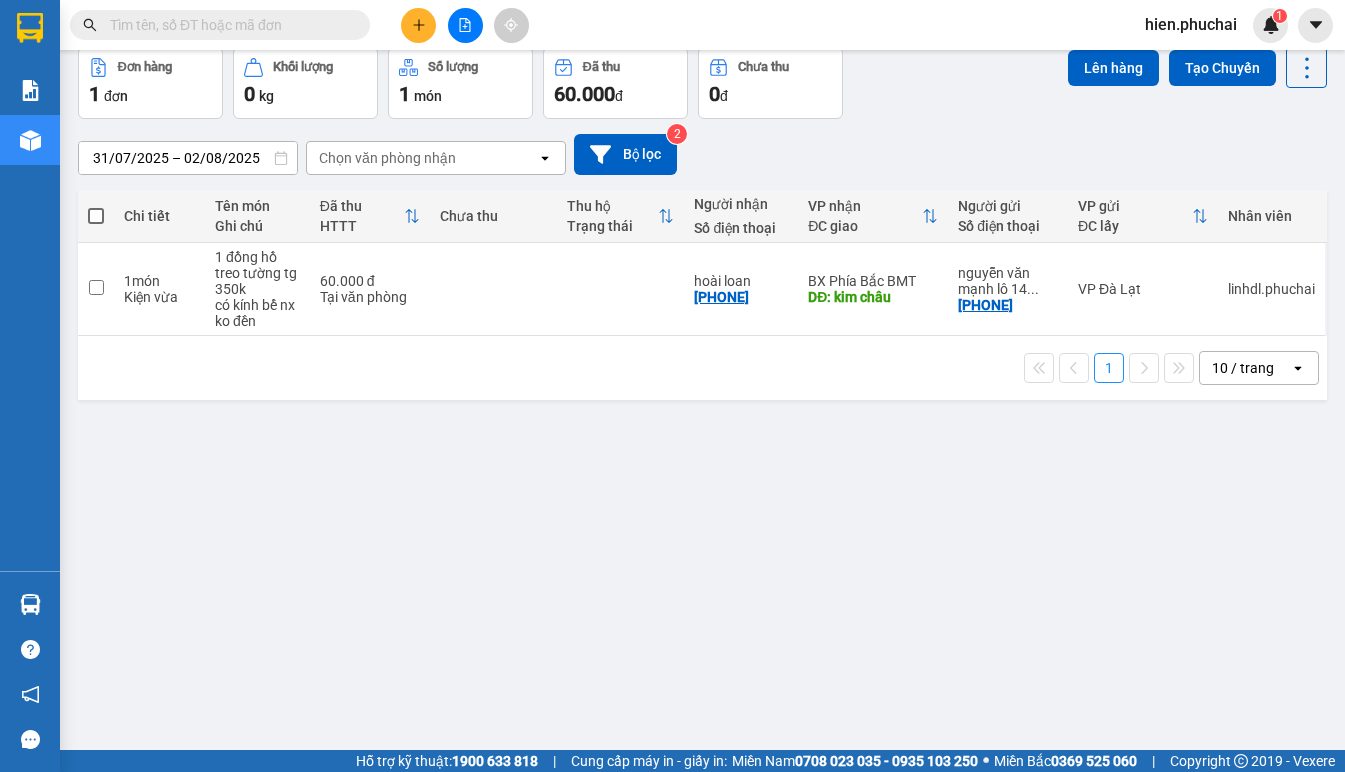click 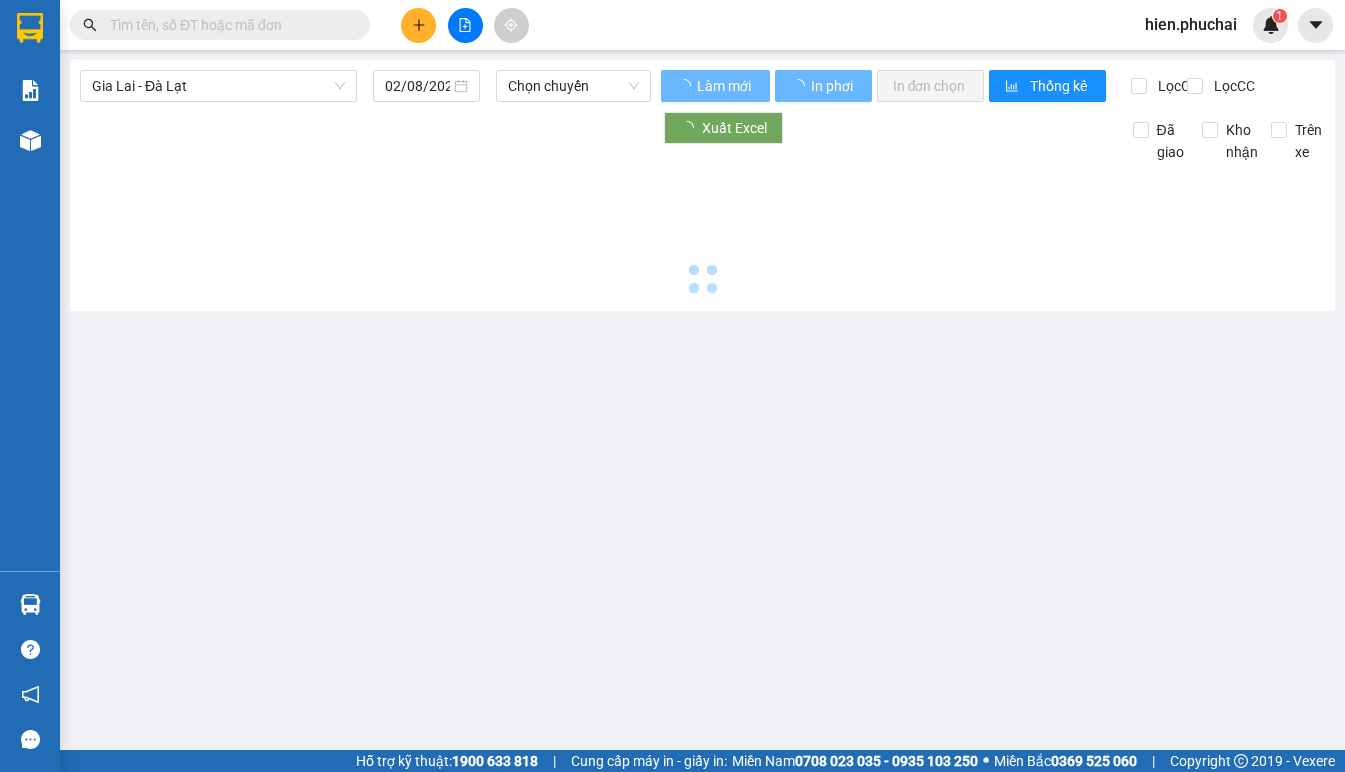 scroll, scrollTop: 0, scrollLeft: 0, axis: both 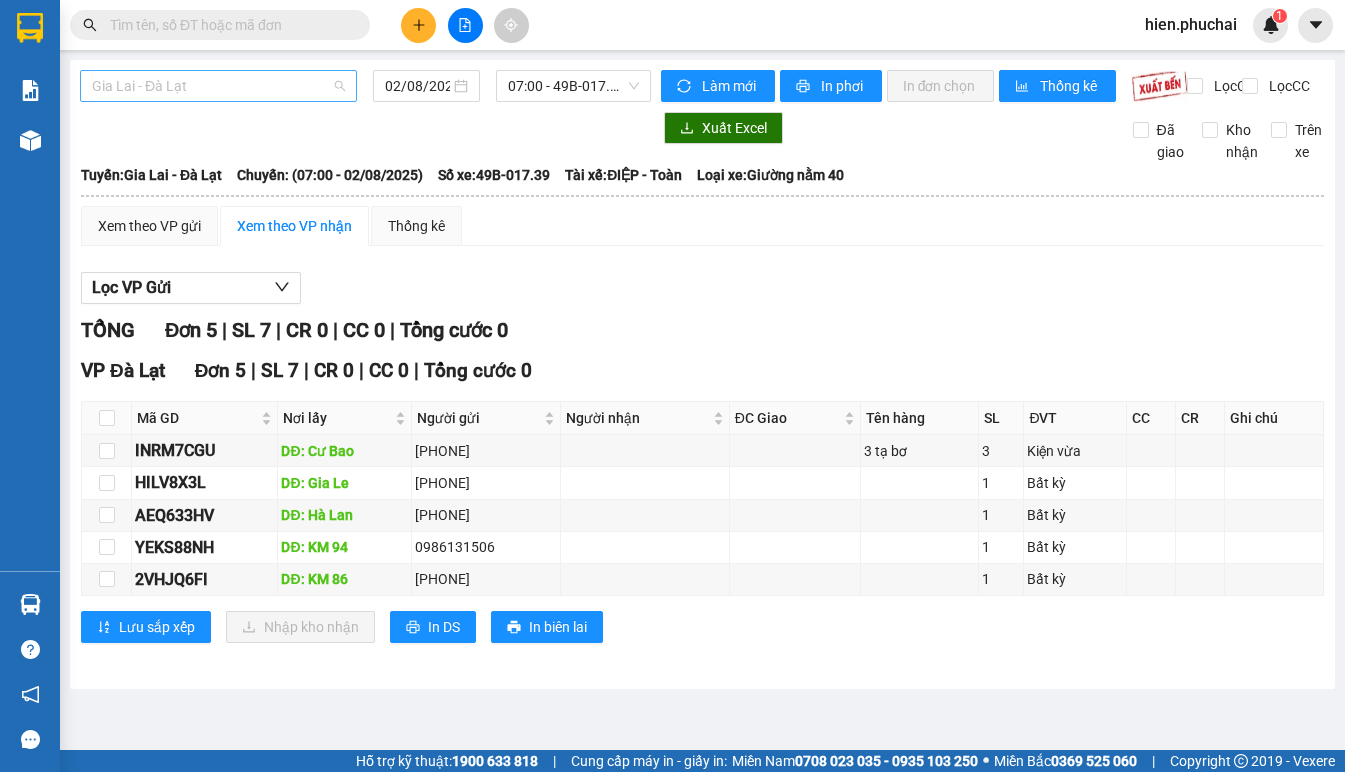 click on "Gia Lai - Đà Lạt" at bounding box center (218, 86) 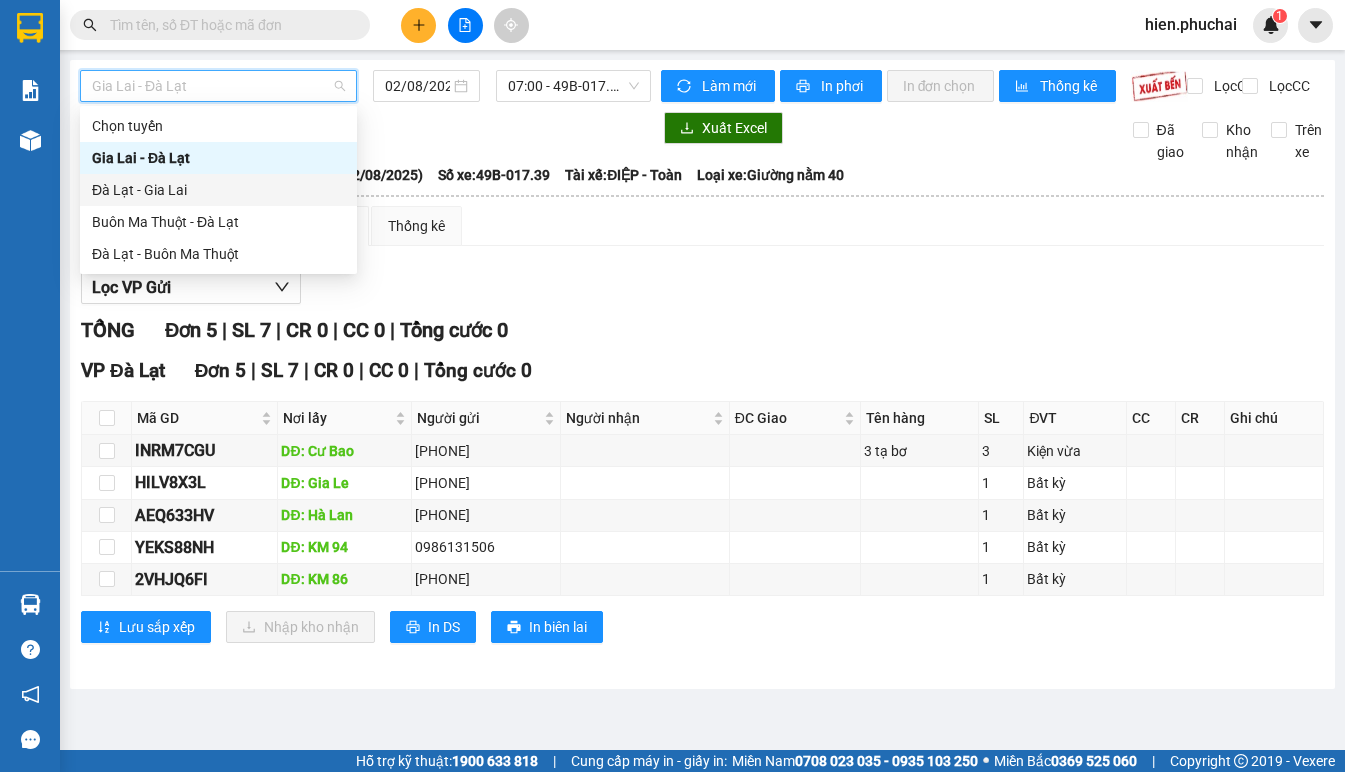 click on "Đà Lạt - Gia Lai" at bounding box center (218, 190) 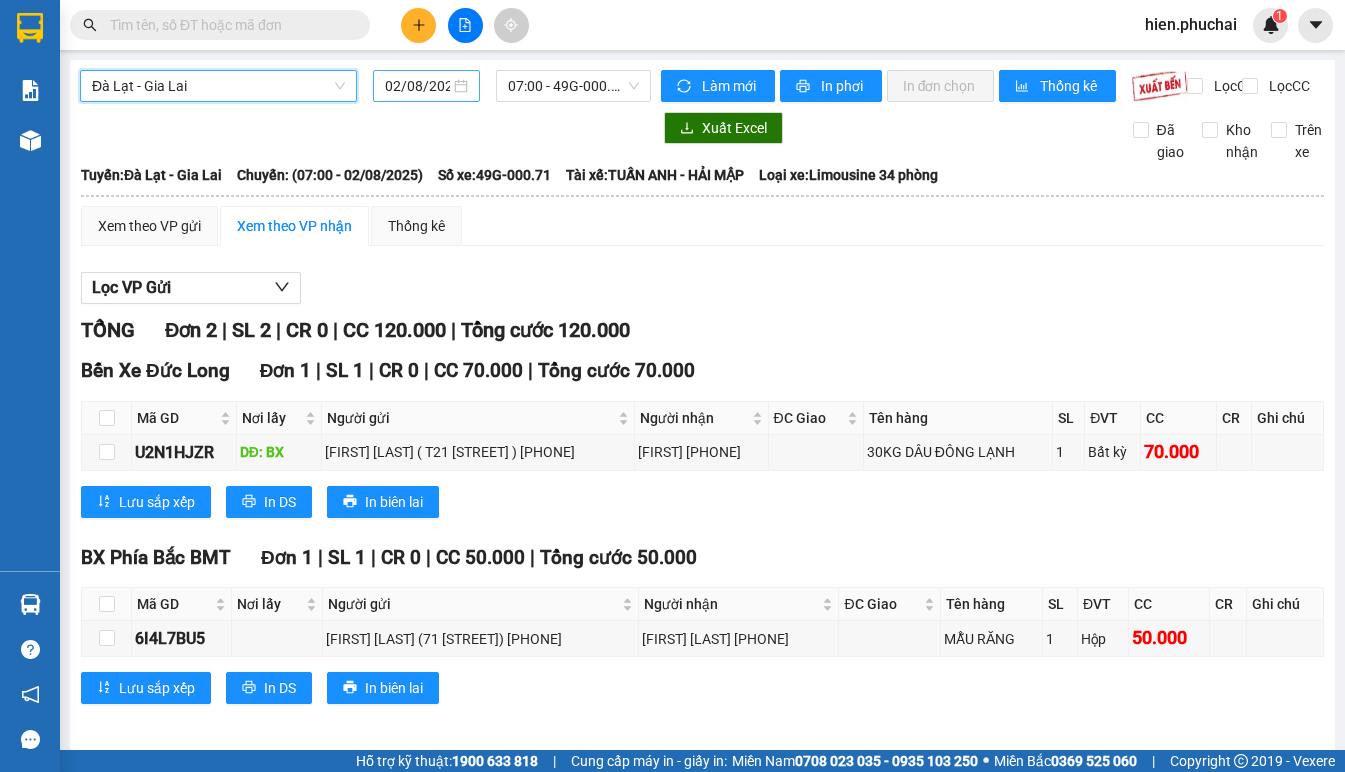 click on "02/08/2025" at bounding box center (417, 86) 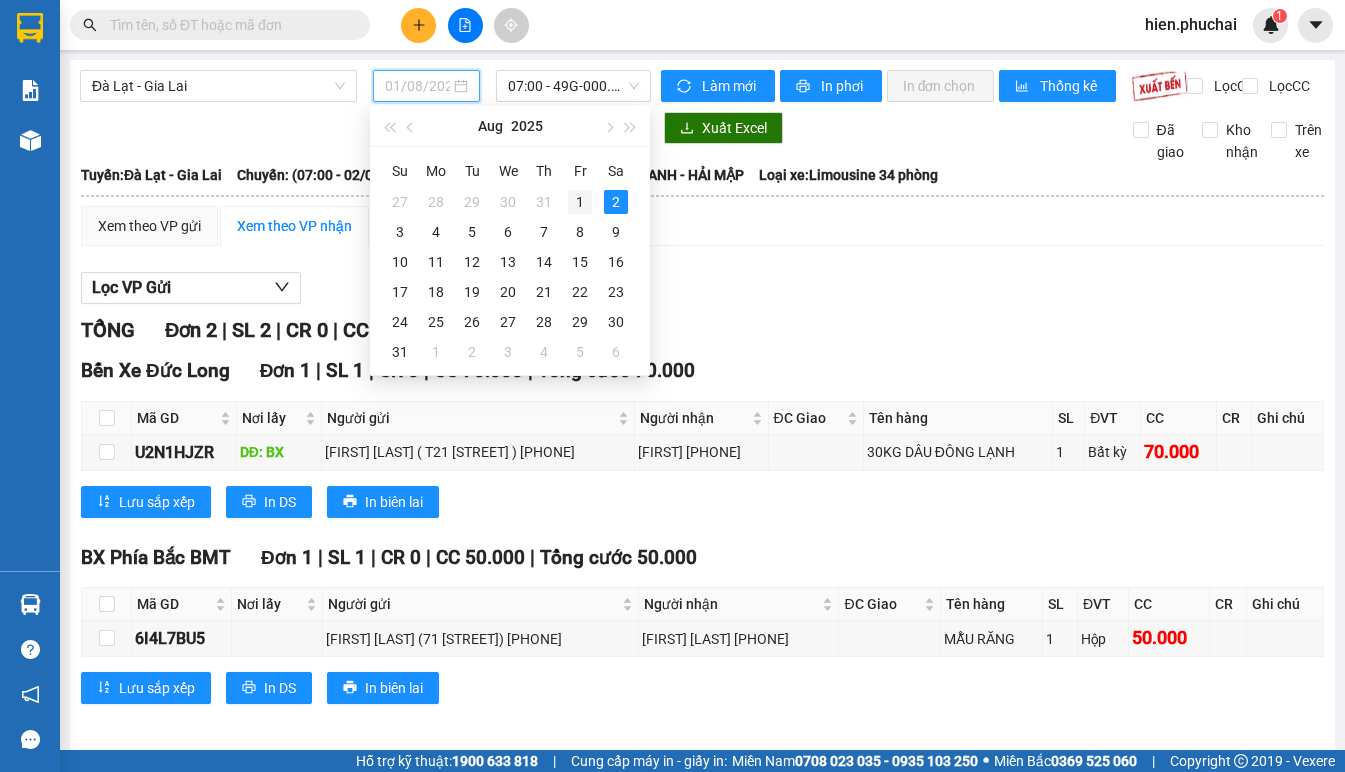 click on "1" at bounding box center (580, 202) 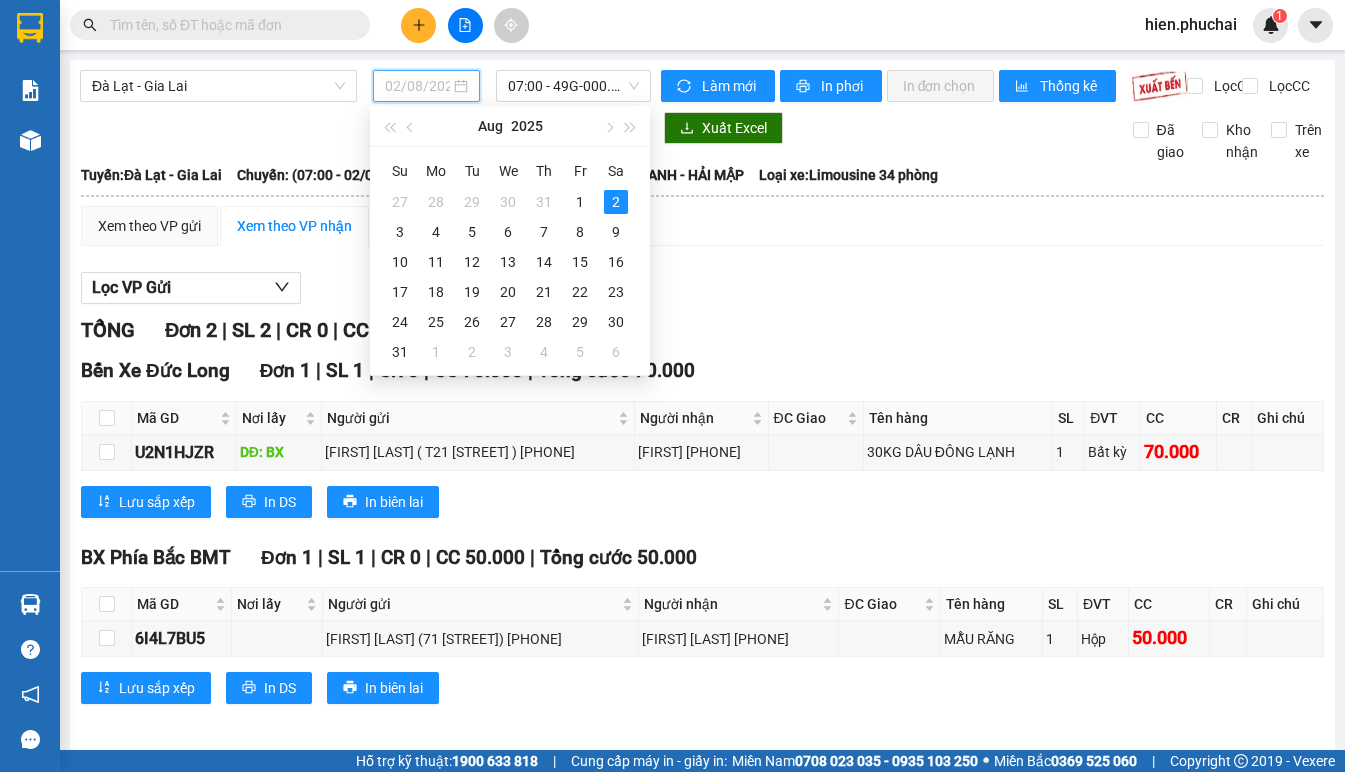 type on "01/08/2025" 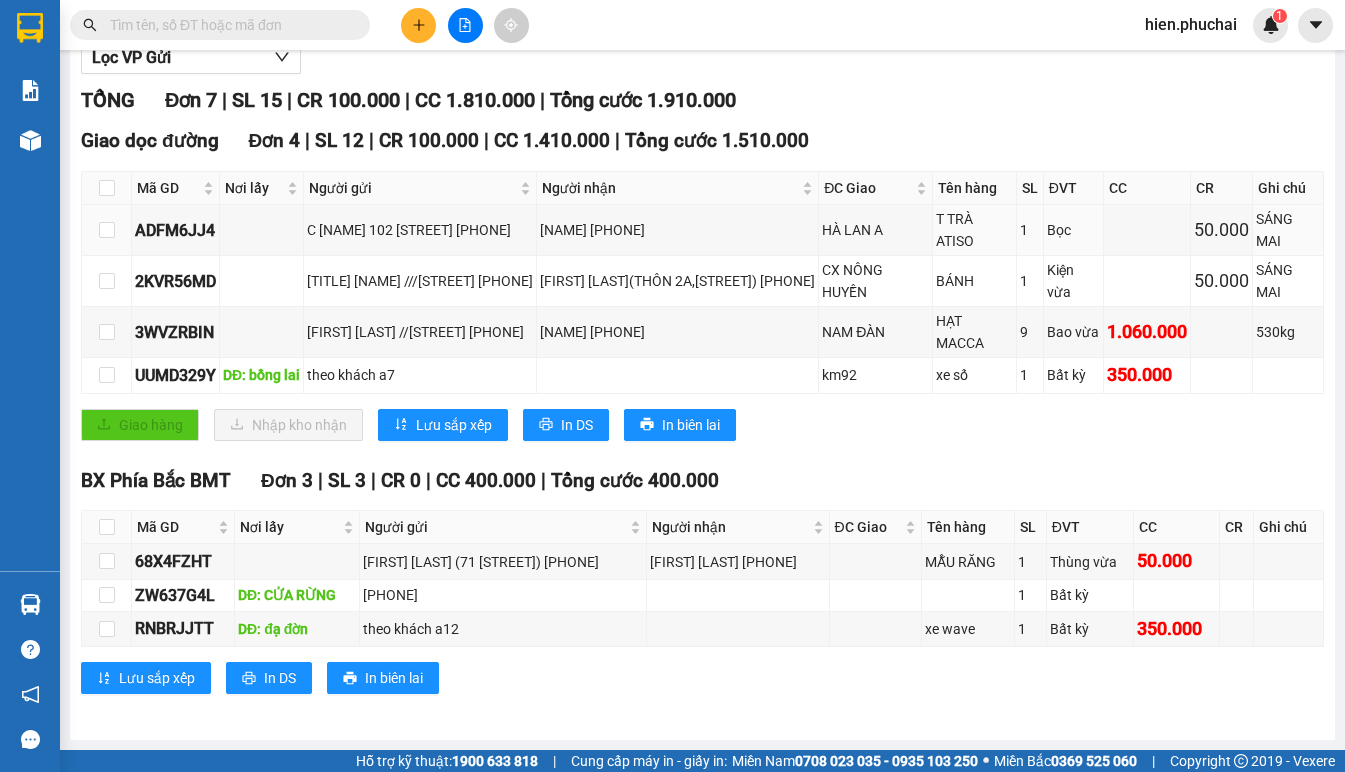 scroll, scrollTop: 0, scrollLeft: 0, axis: both 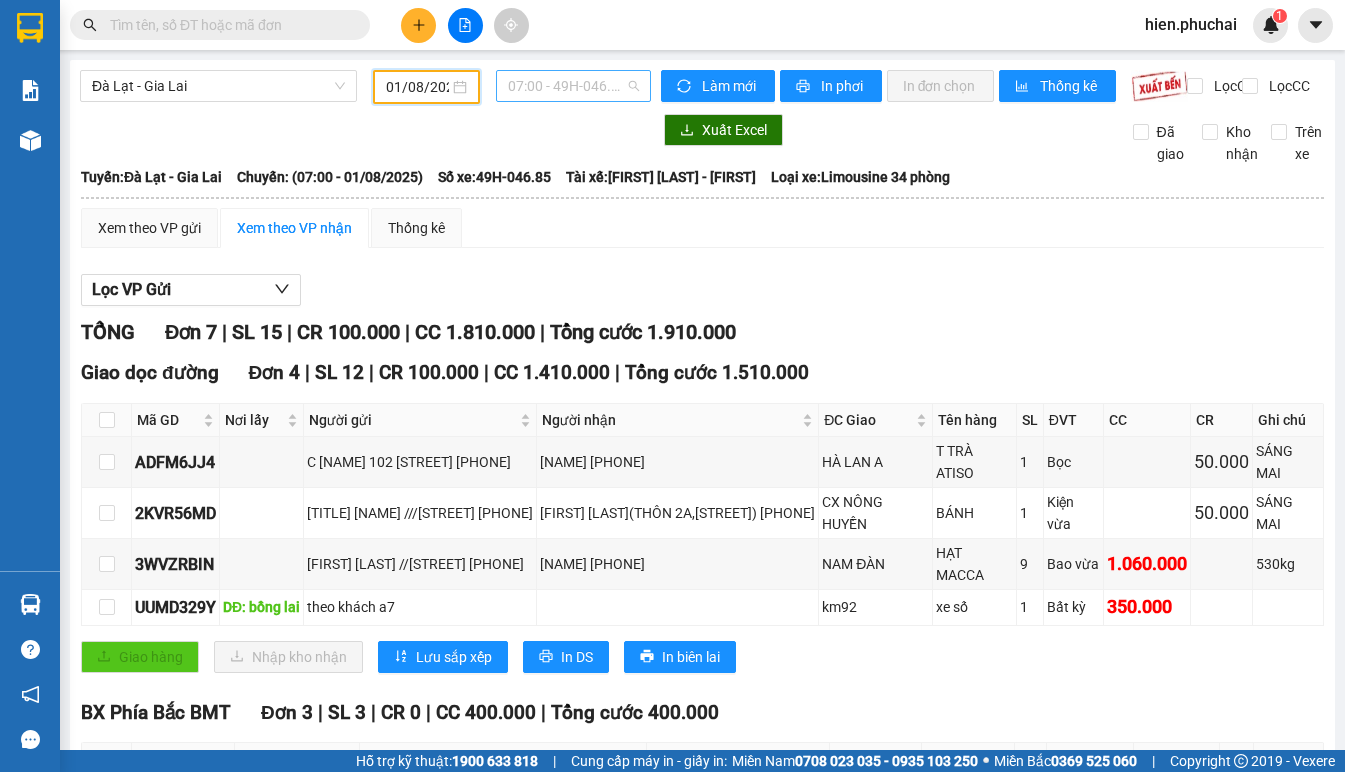 click on "07:00     - 49H-046.85" at bounding box center (573, 86) 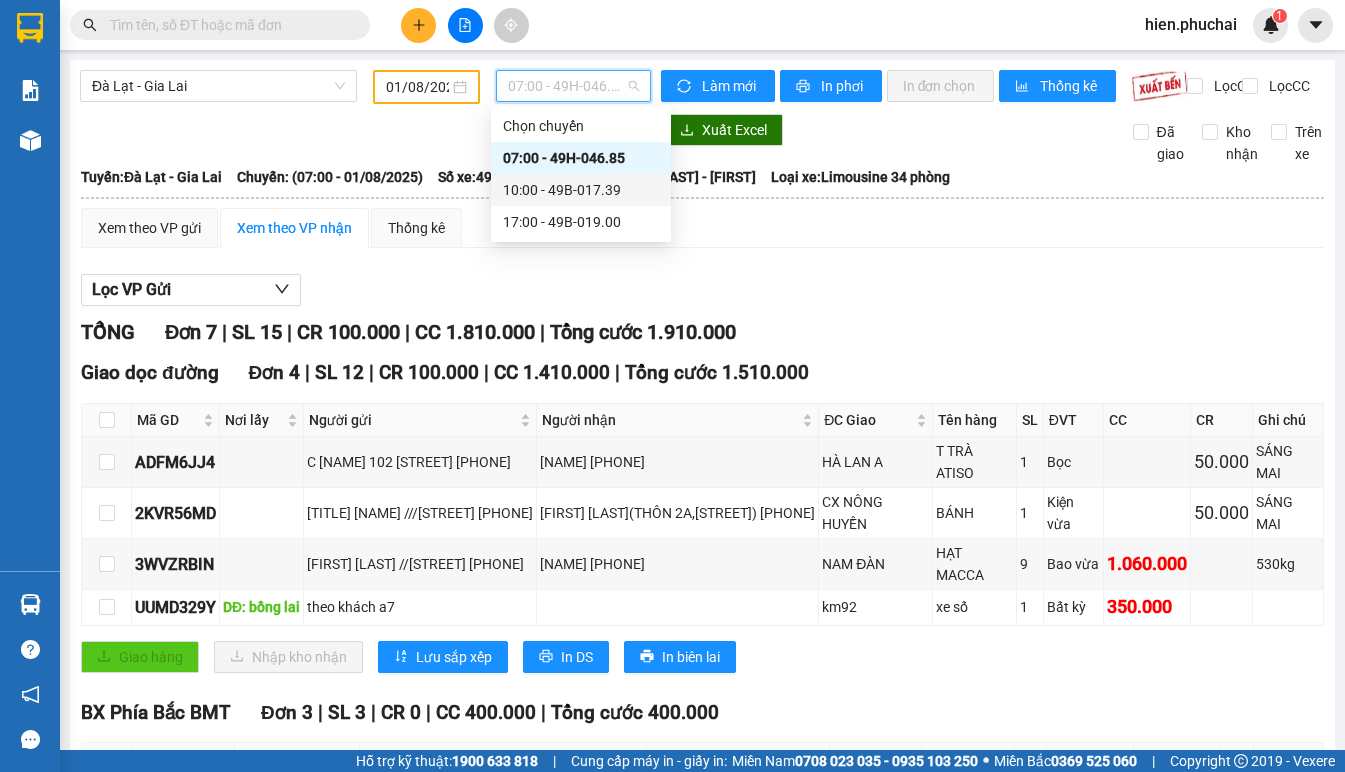 click on "10:00     - 49B-017.39" at bounding box center [581, 190] 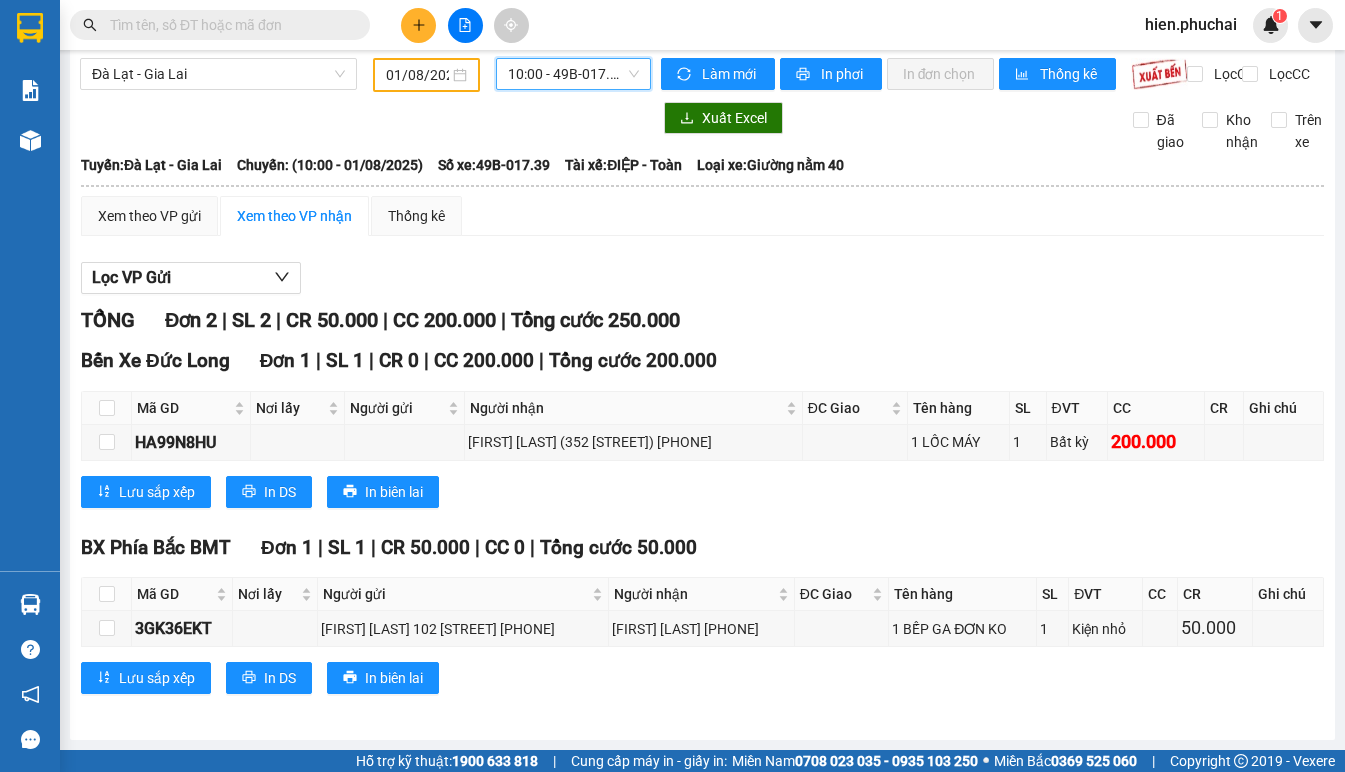 scroll, scrollTop: 0, scrollLeft: 0, axis: both 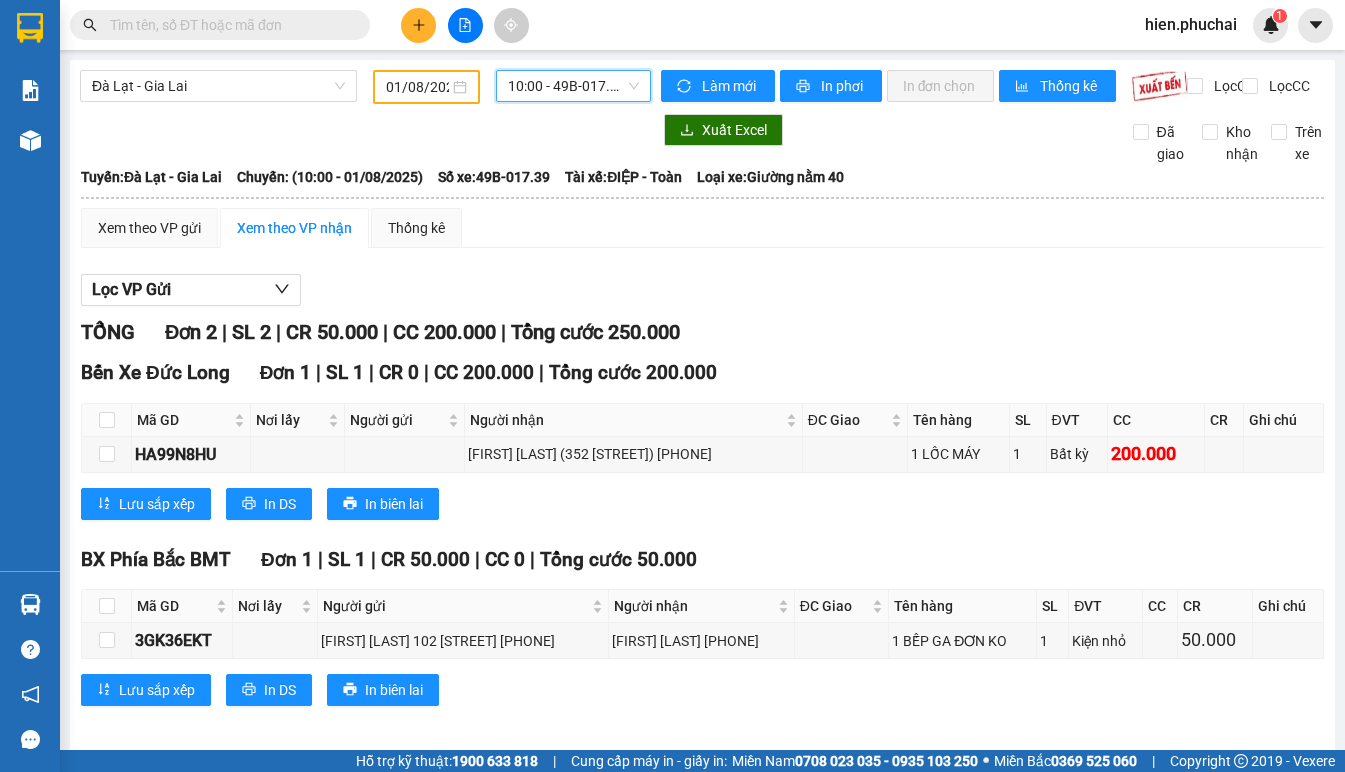 click on "10:00     - 49B-017.39" at bounding box center (573, 86) 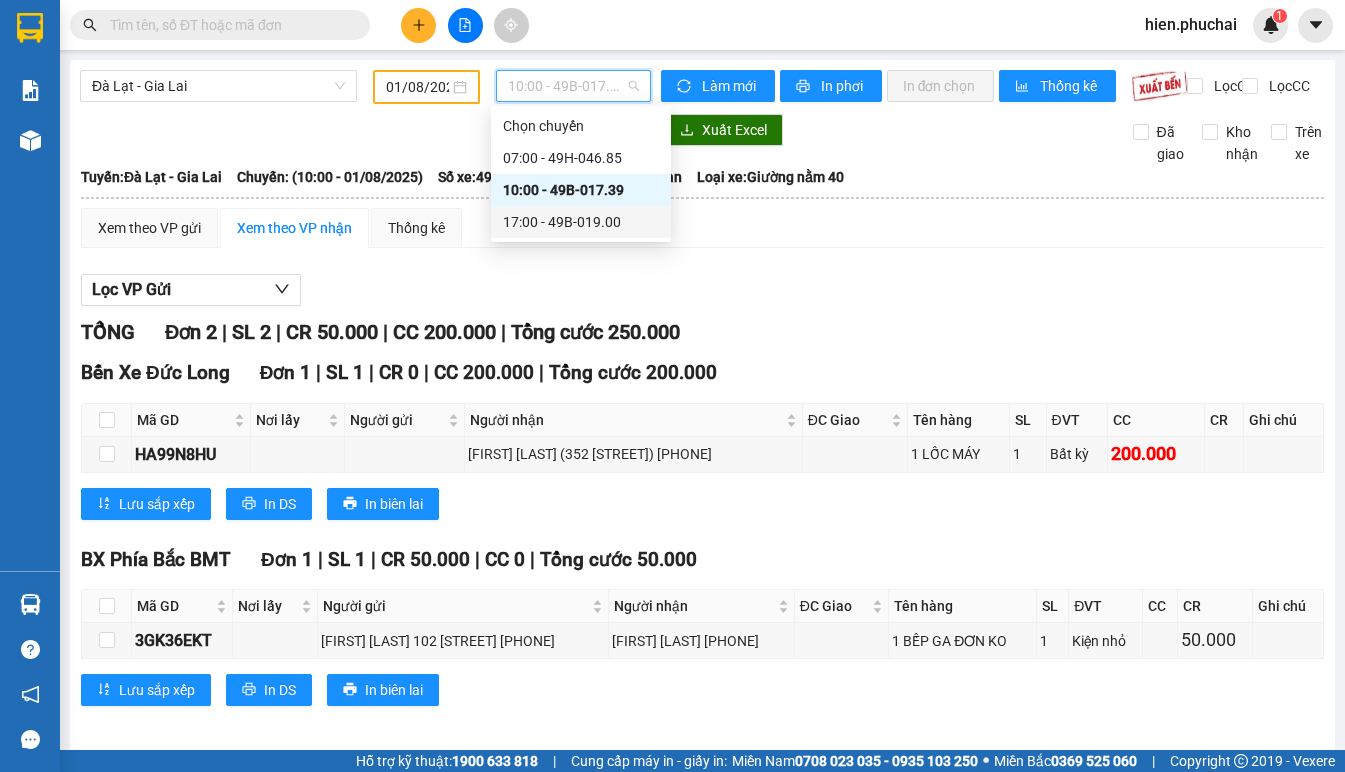 click on "17:00     - 49B-019.00" at bounding box center (581, 222) 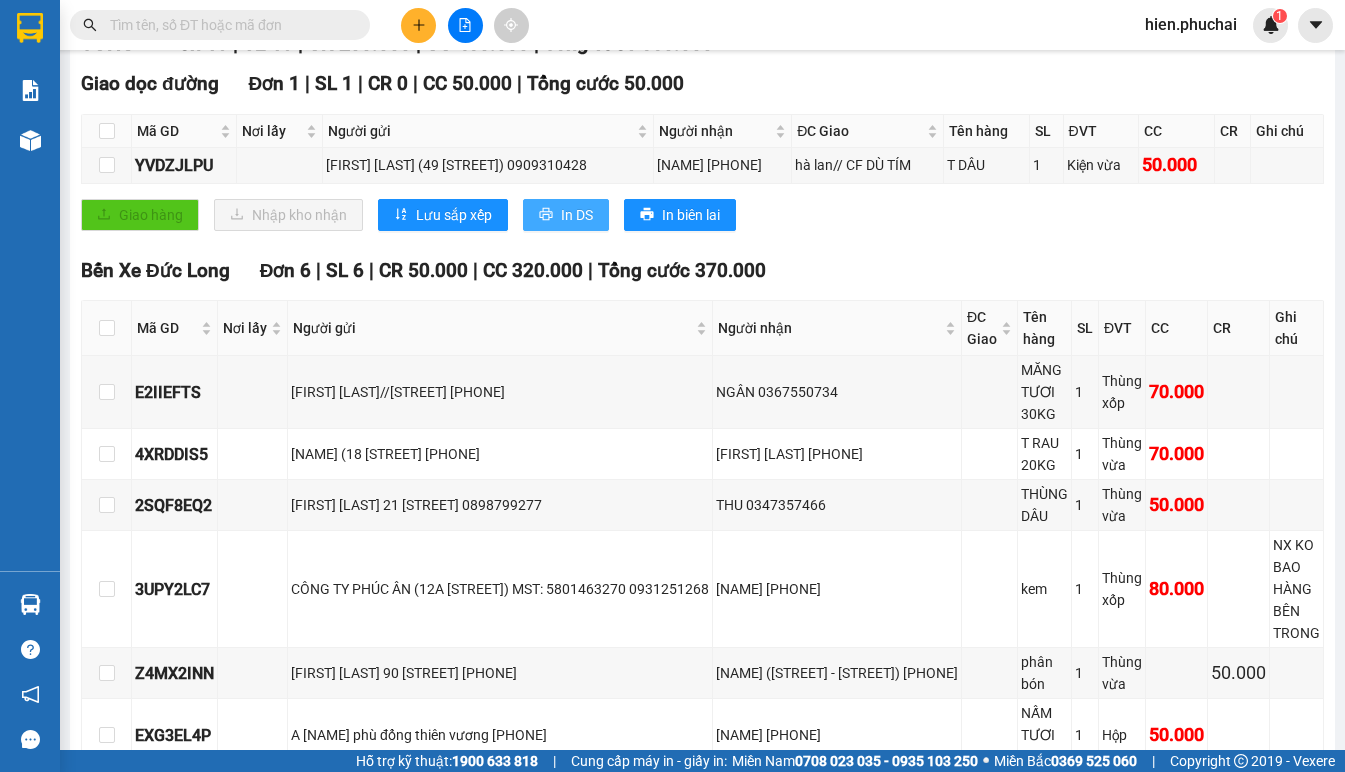 scroll, scrollTop: 0, scrollLeft: 0, axis: both 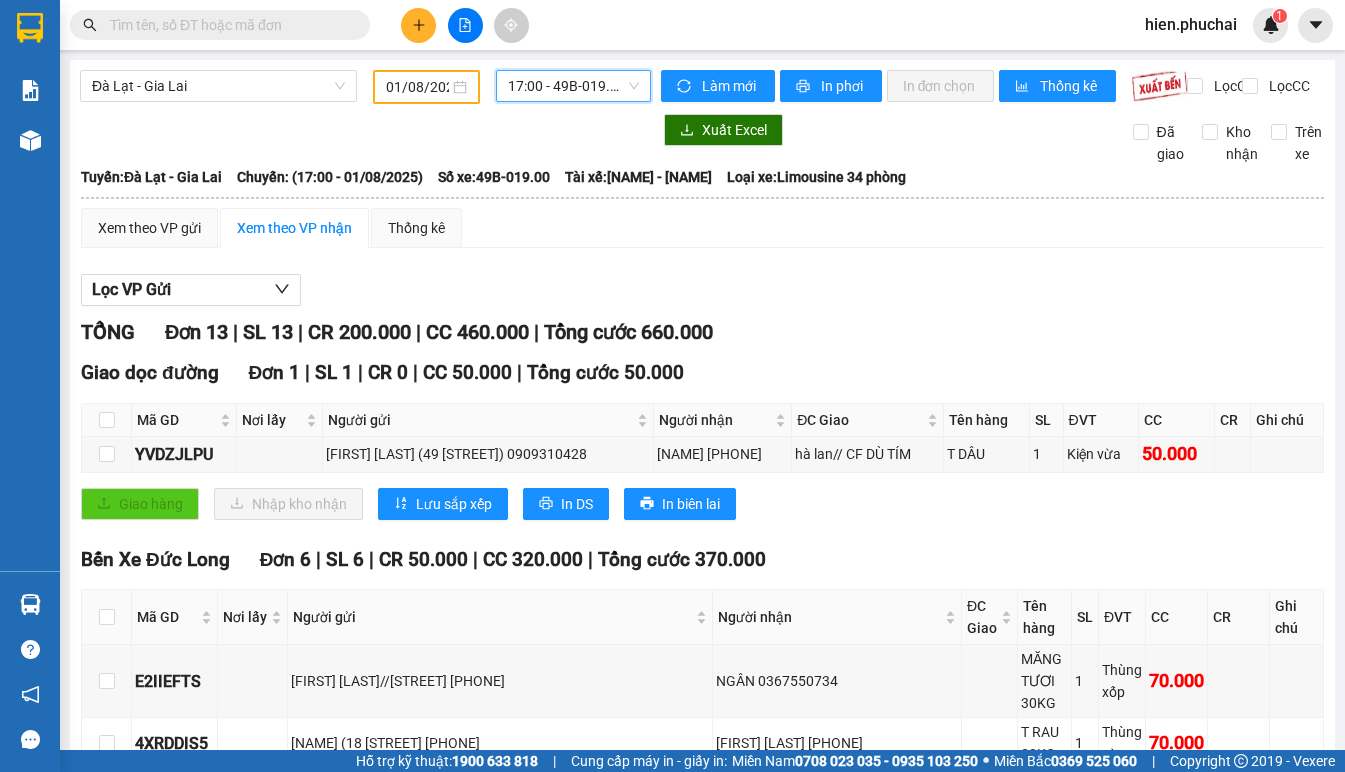 click on "17:00     - 49B-019.00" at bounding box center [573, 86] 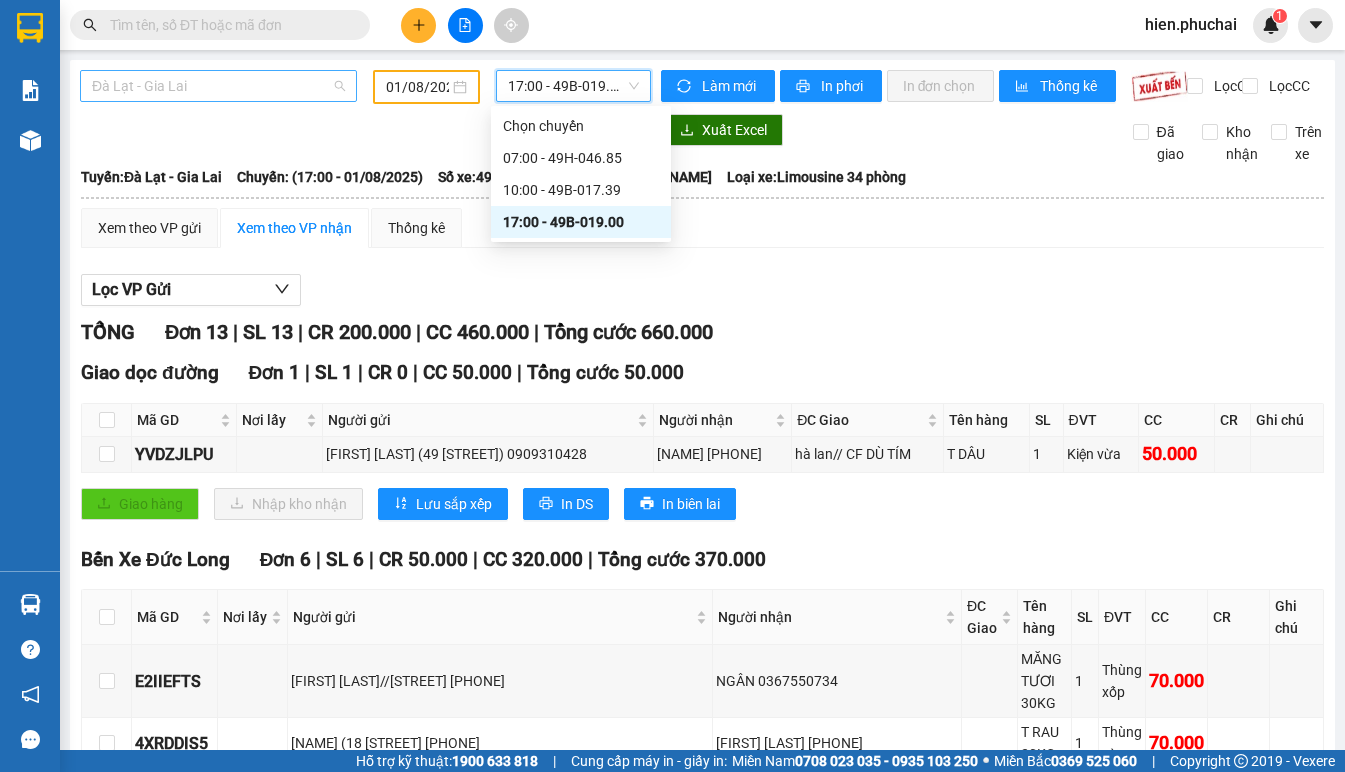 click on "Đà Lạt - Gia Lai" at bounding box center (218, 86) 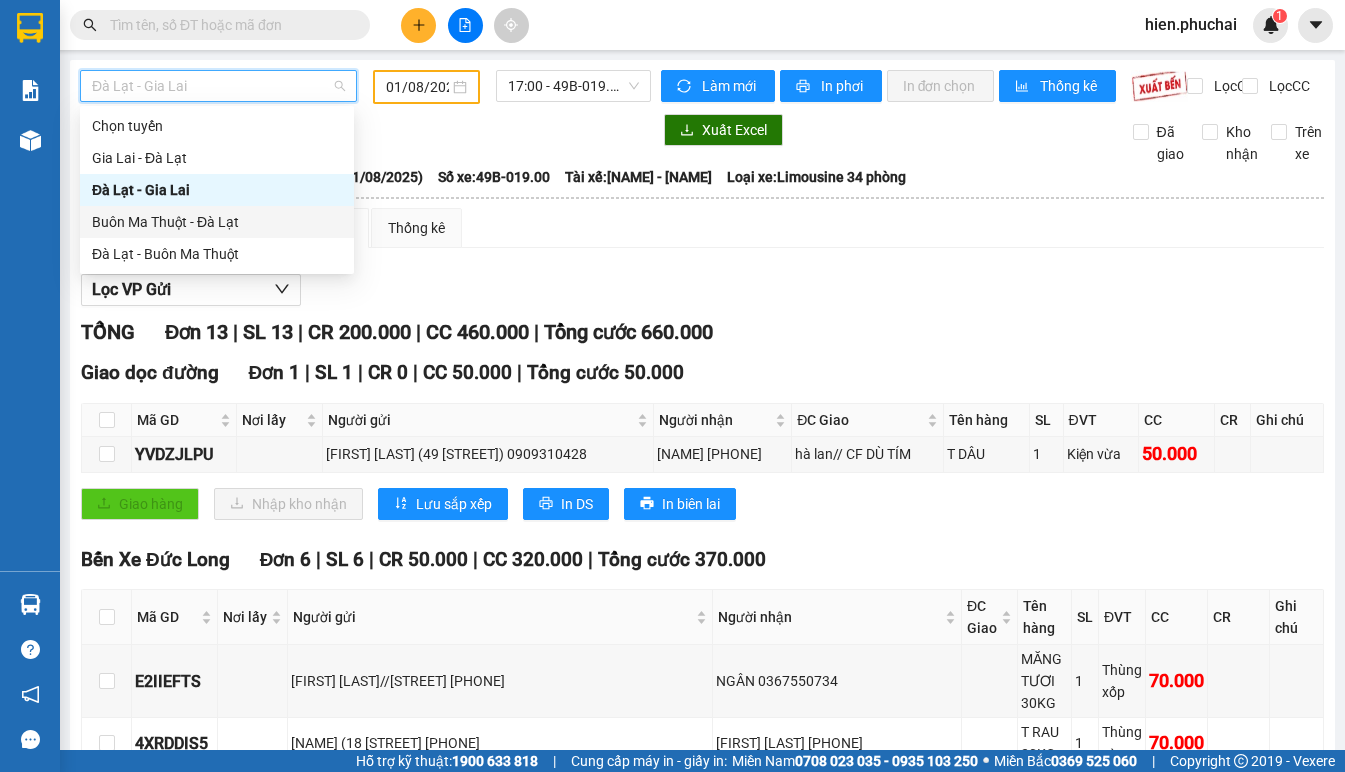 click on "Buôn Ma Thuột - Đà Lạt" at bounding box center (217, 222) 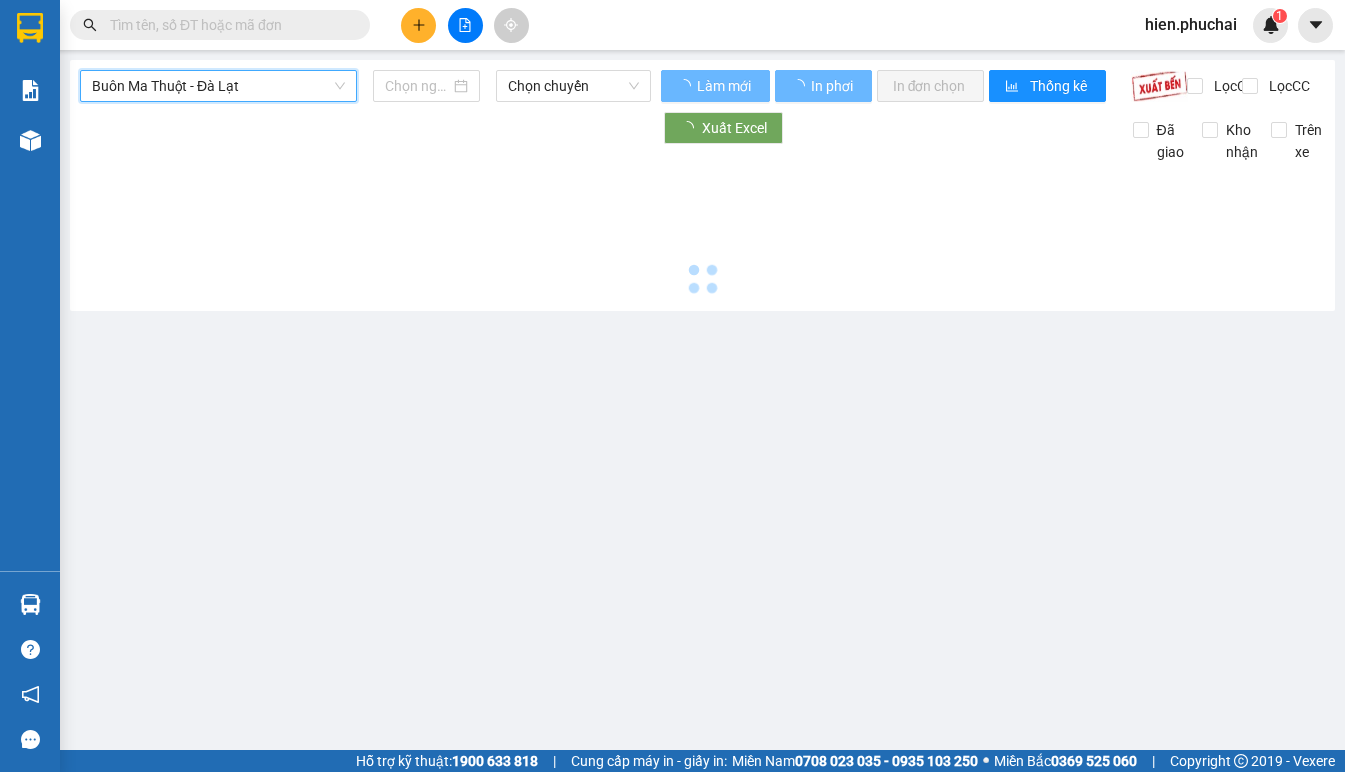 type on "02/08/2025" 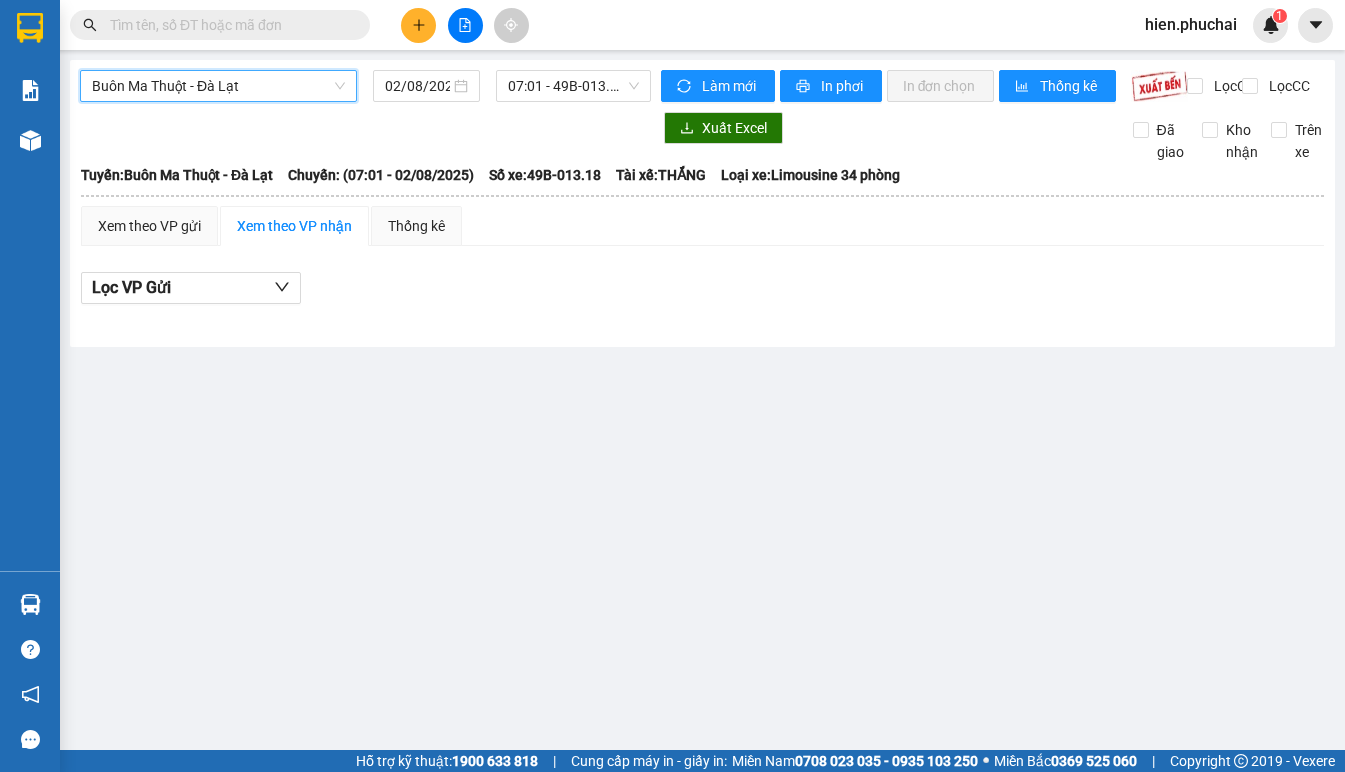 click on "Buôn Ma Thuột - Đà Lạt" at bounding box center [218, 86] 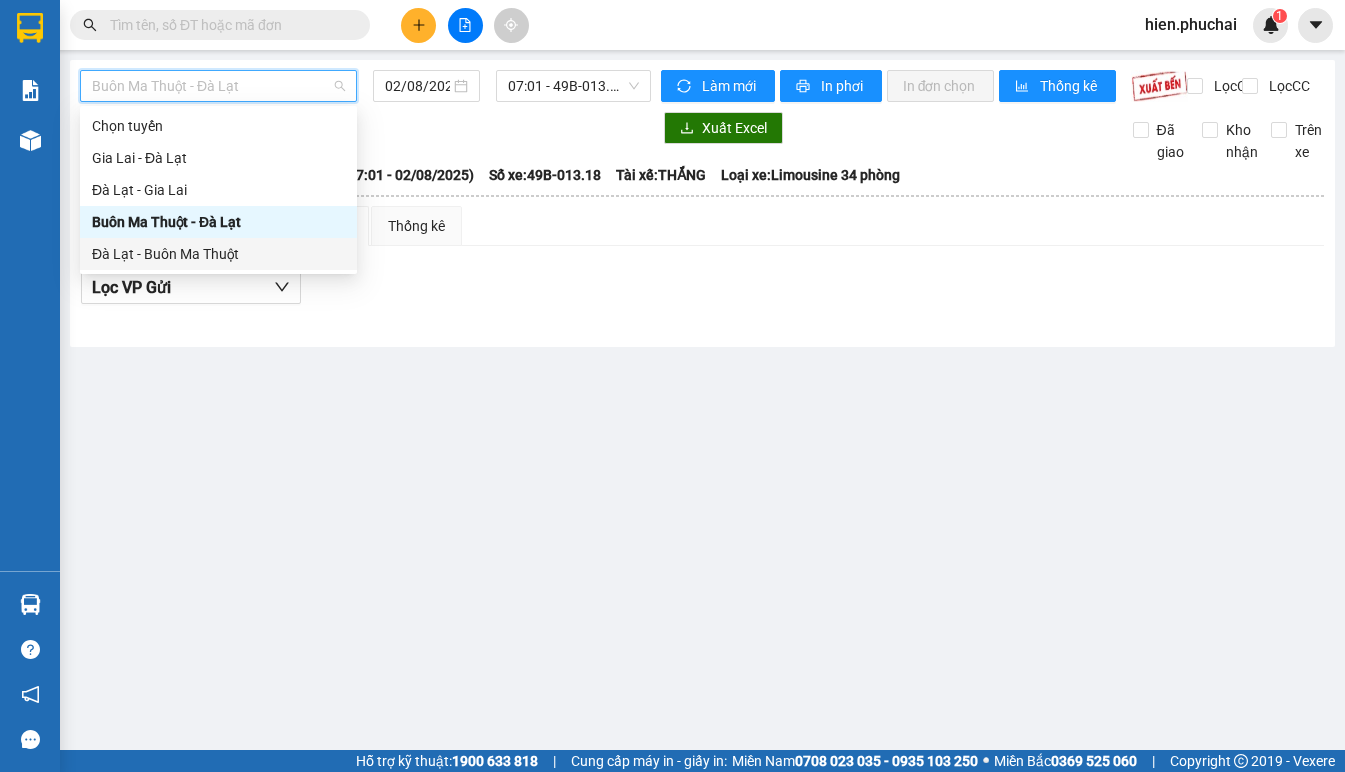 click on "Đà Lạt - Buôn Ma Thuột" at bounding box center [218, 254] 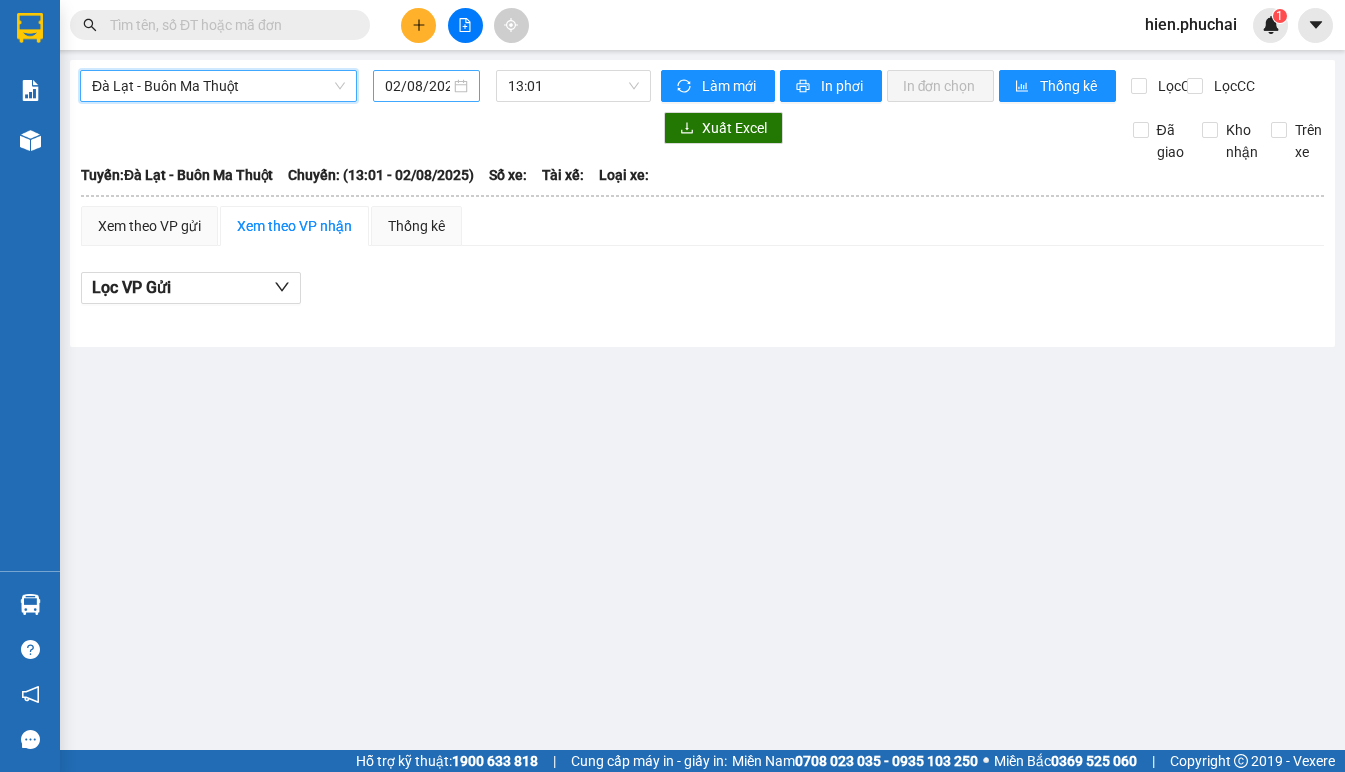 drag, startPoint x: 468, startPoint y: 85, endPoint x: 456, endPoint y: 89, distance: 12.649111 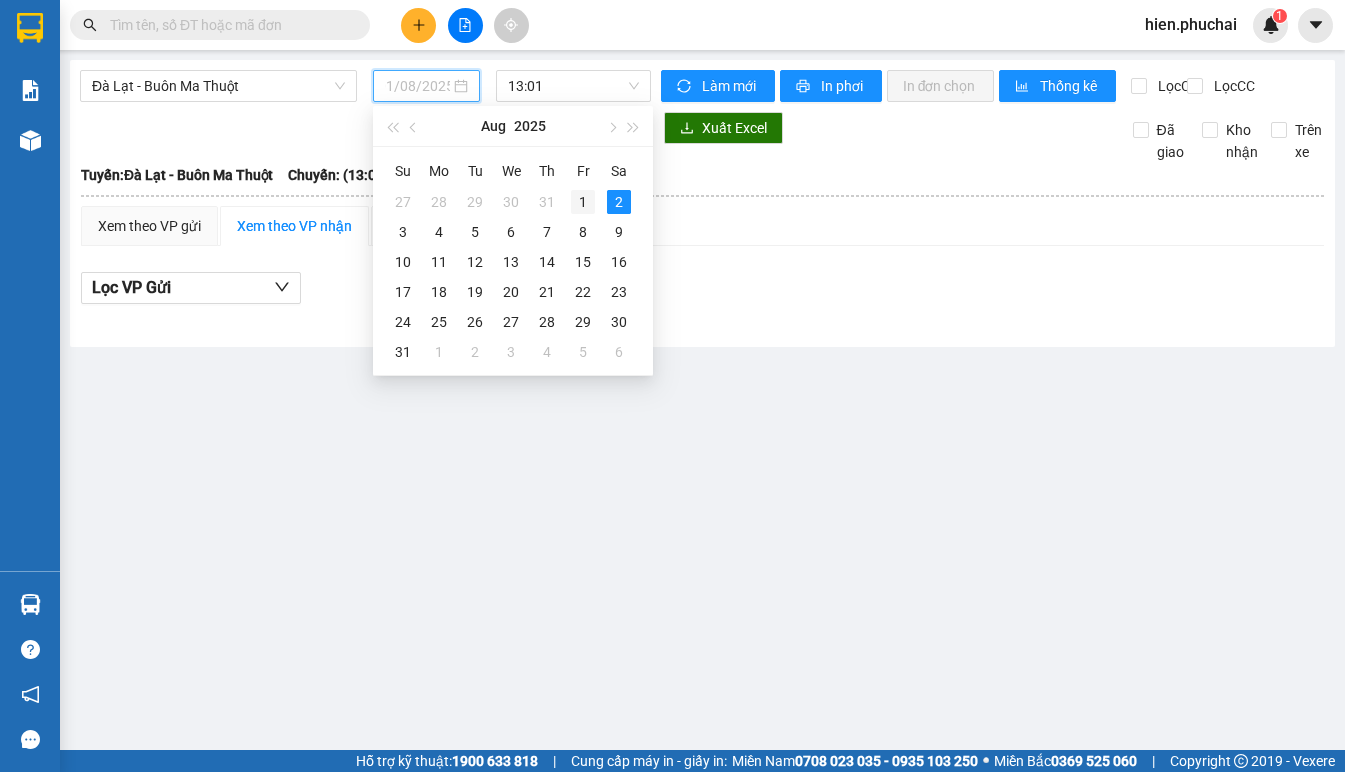 click on "1" at bounding box center (583, 202) 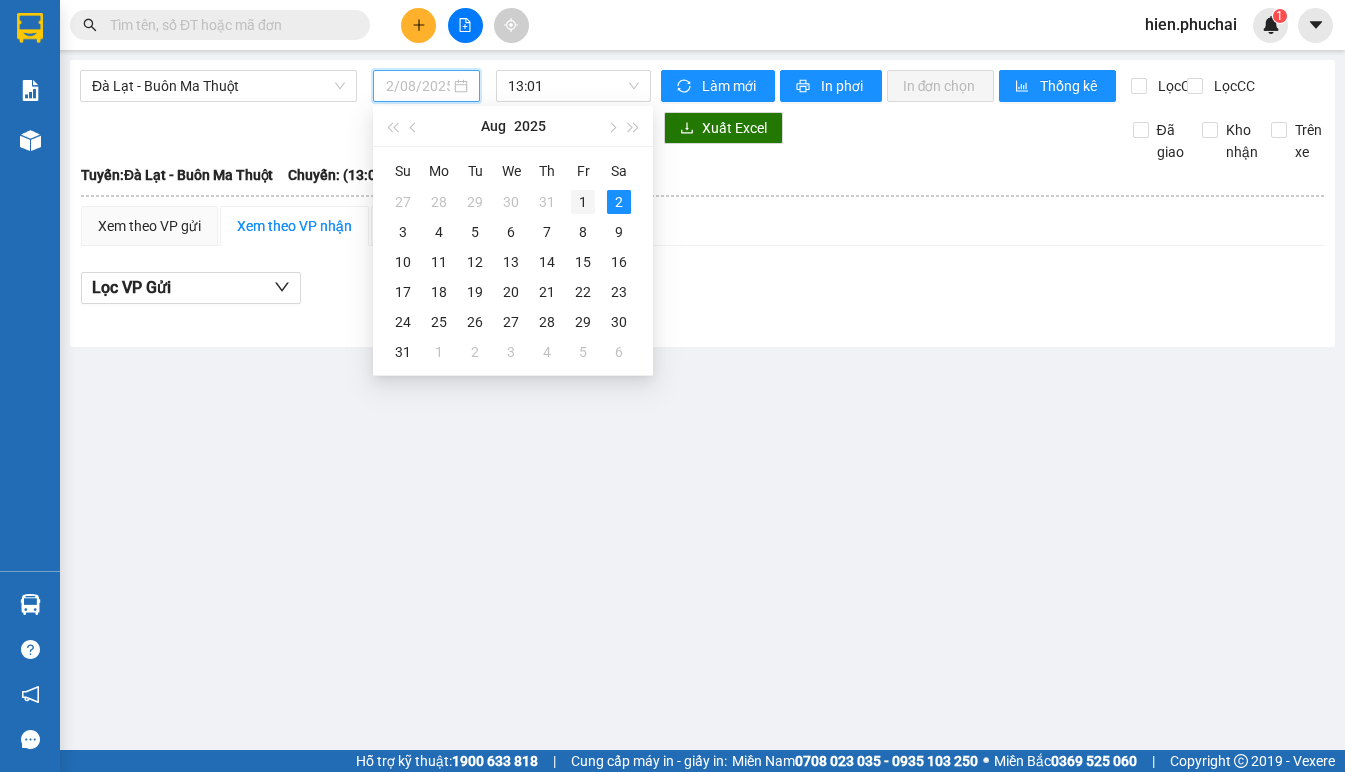 type on "01/08/2025" 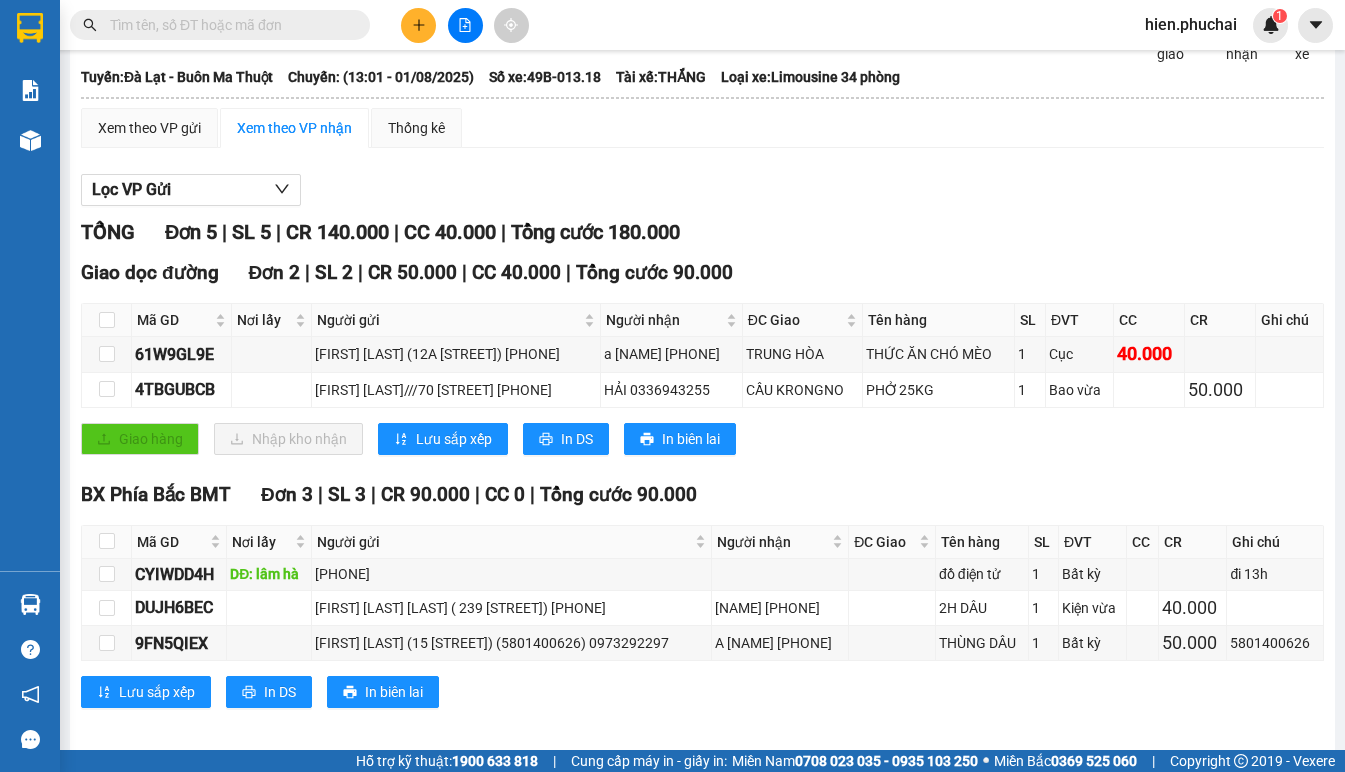 scroll, scrollTop: 129, scrollLeft: 0, axis: vertical 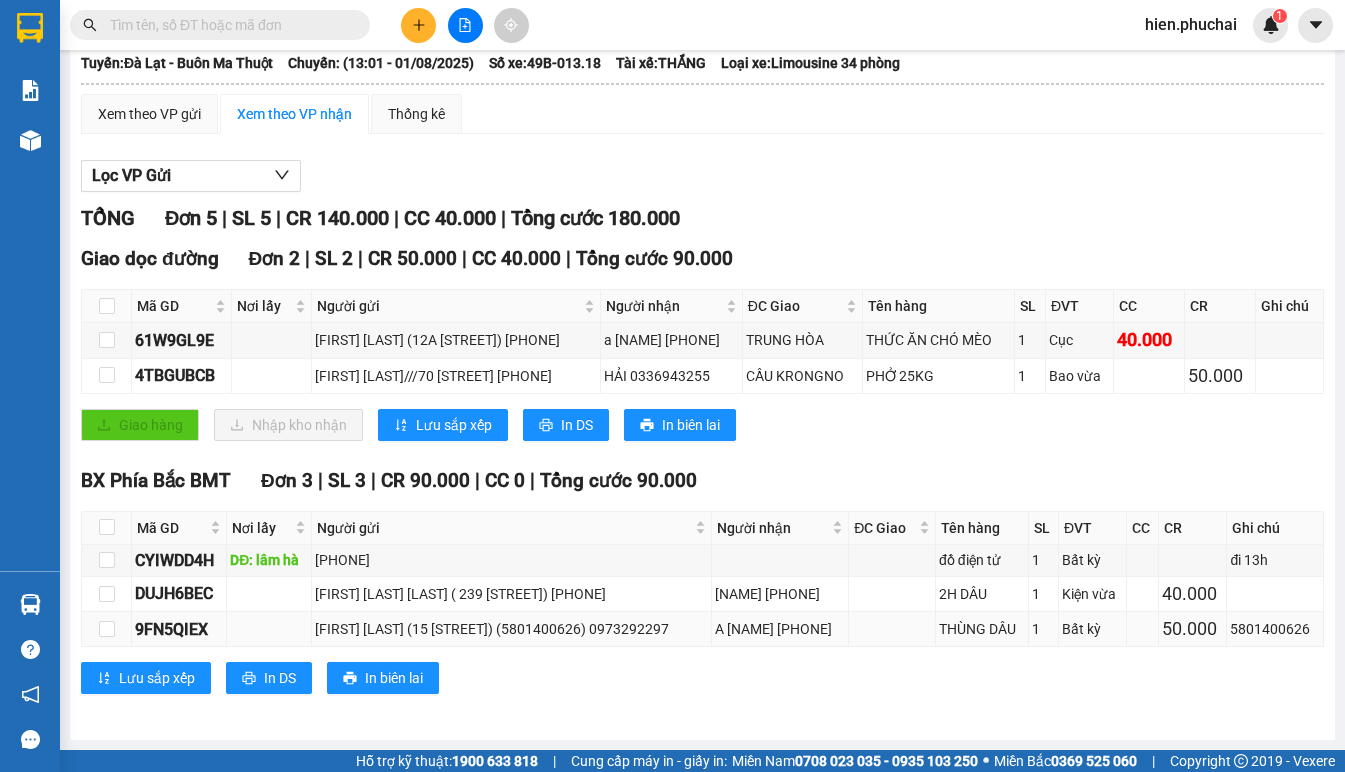 click on "[FIRST] [LAST] (15 [STREET]) (5801400626) 0973292297" at bounding box center (512, 629) 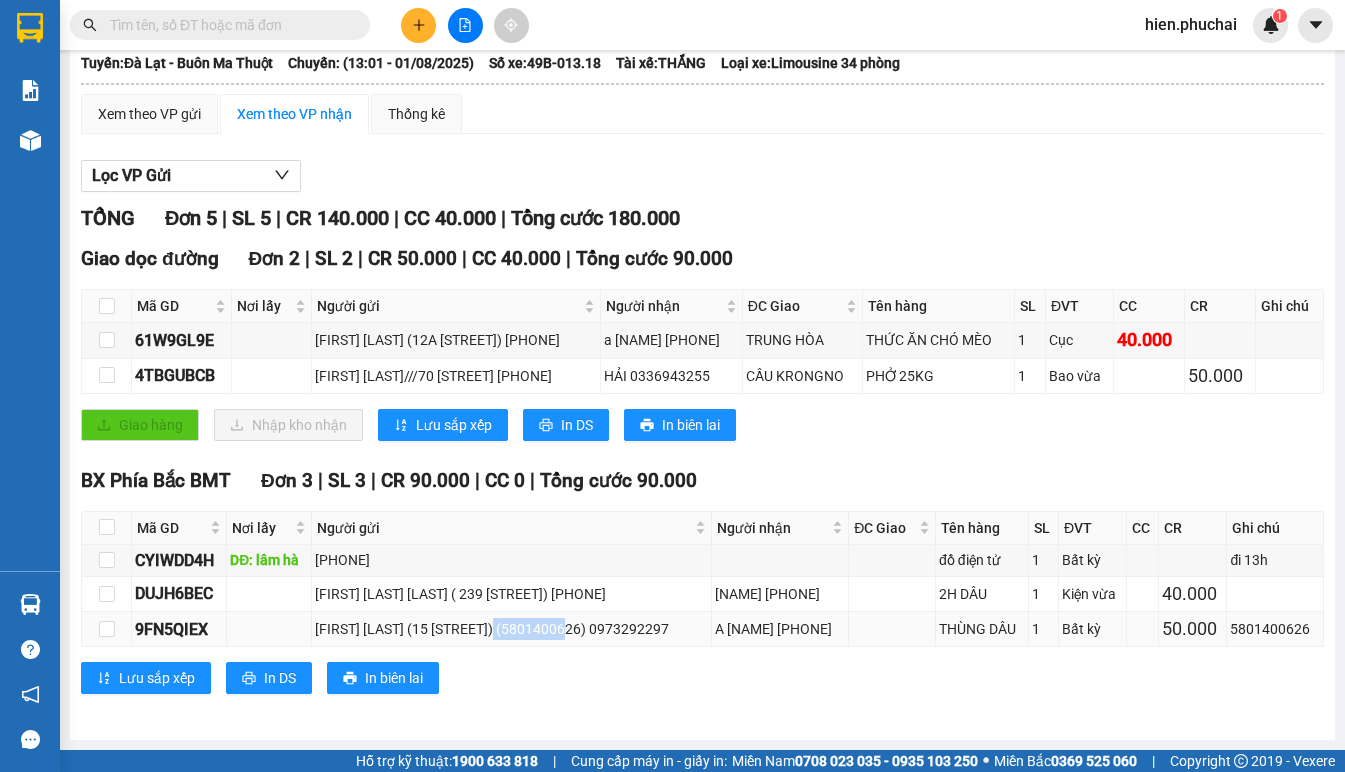click on "[FIRST] [LAST] (15 [STREET]) (5801400626) 0973292297" at bounding box center [511, 629] 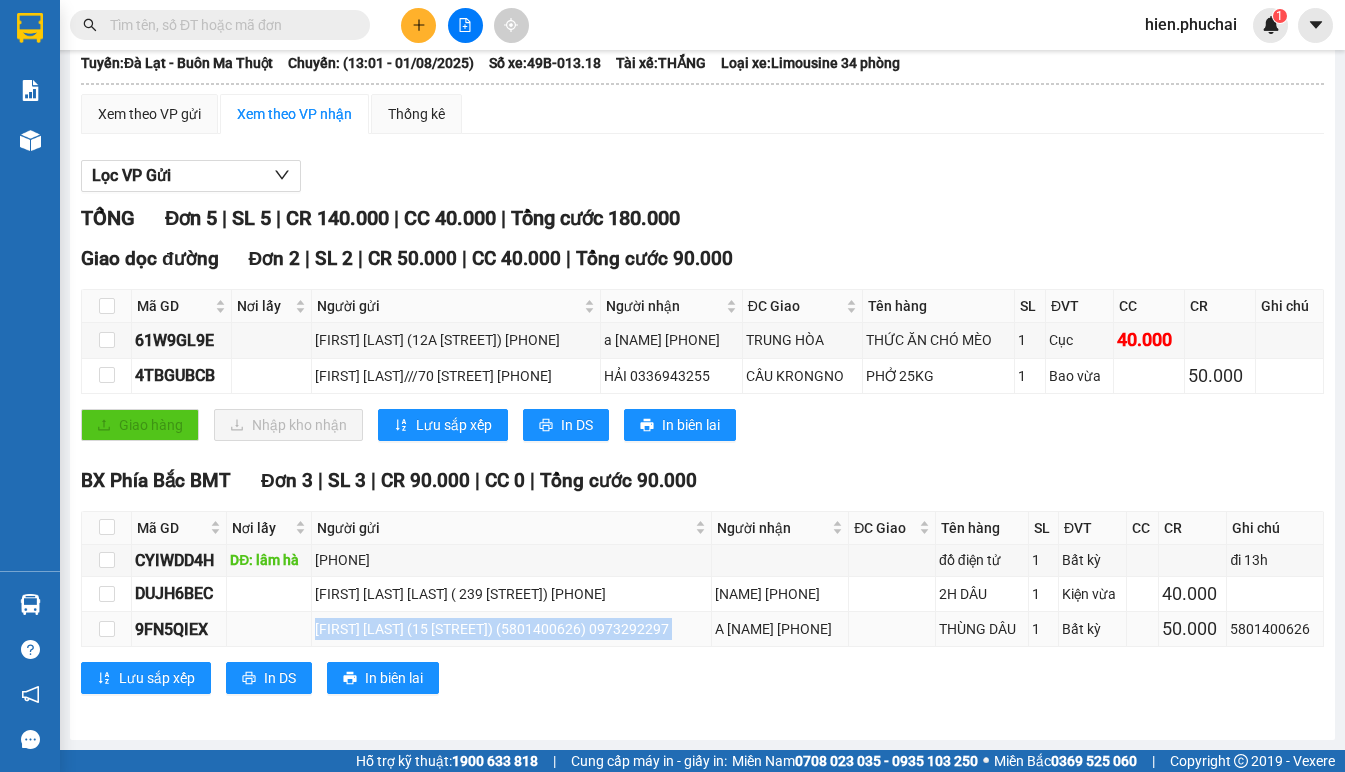click on "[FIRST] [LAST] (15 [STREET]) (5801400626) 0973292297" at bounding box center [511, 629] 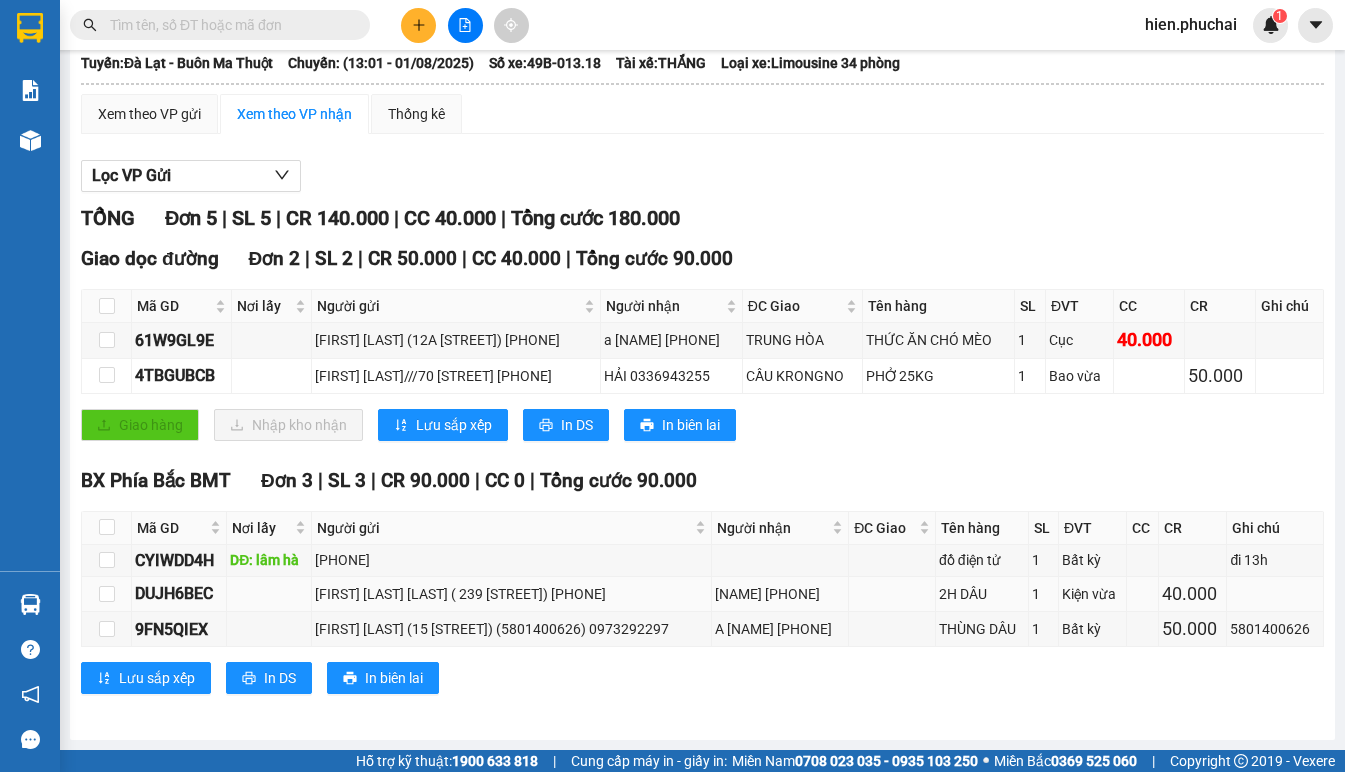 click on "[FIRST] [LAST] [LAST] ( 239 [STREET]) [PHONE]" at bounding box center [511, 594] 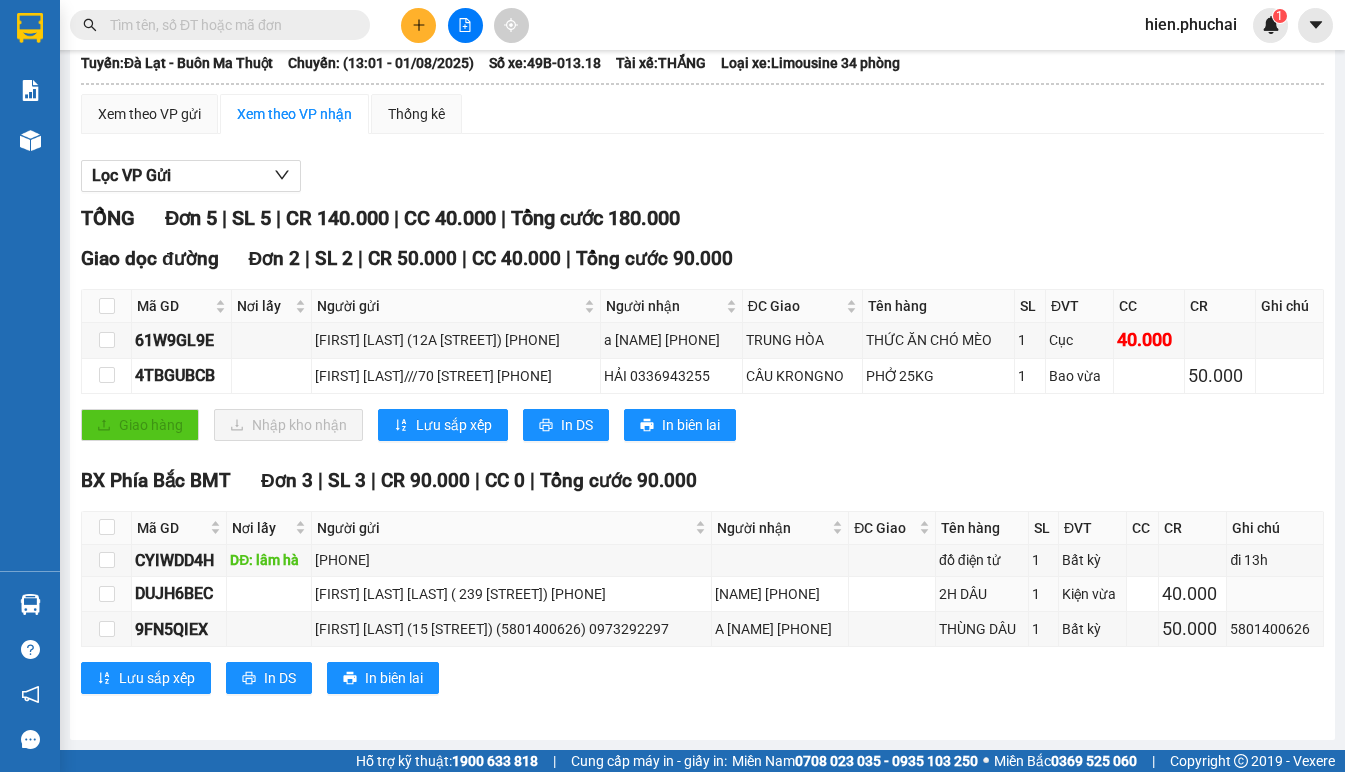 scroll, scrollTop: 0, scrollLeft: 0, axis: both 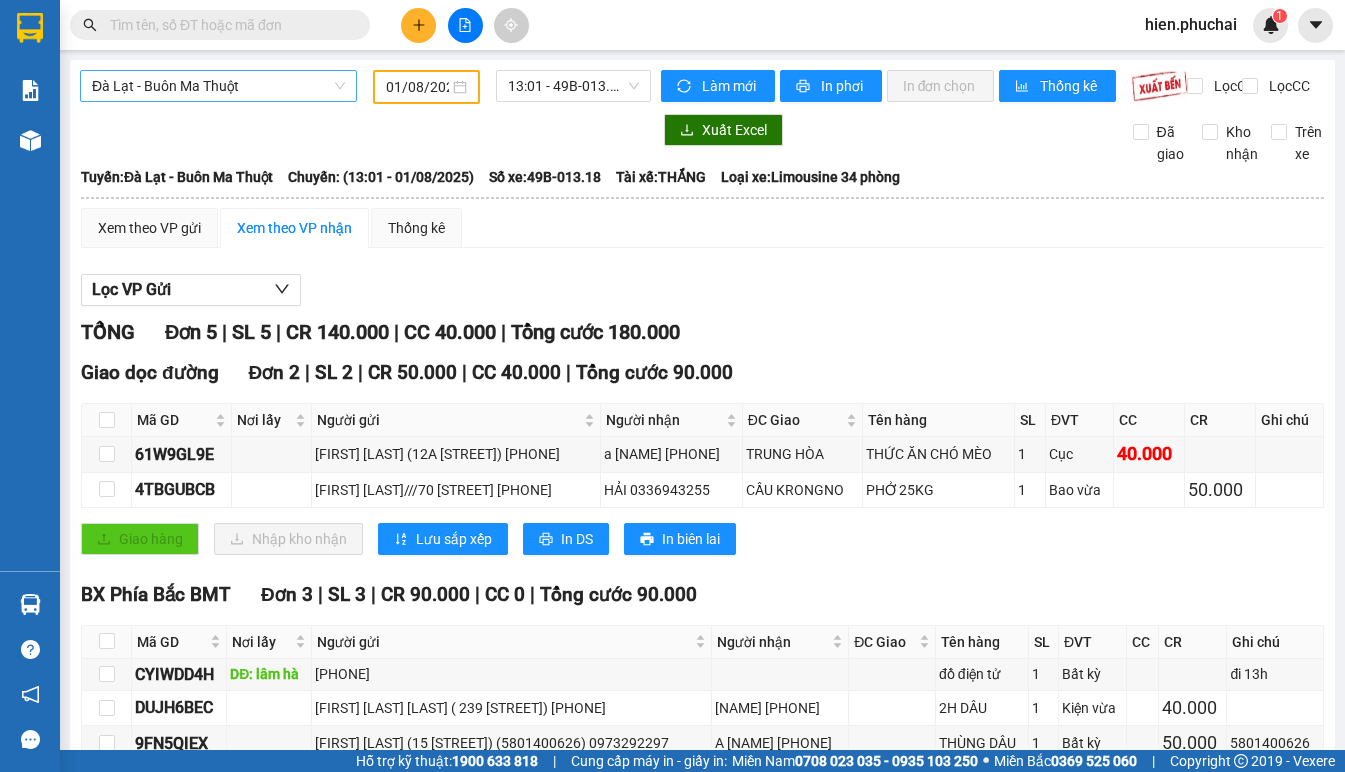 click on "Đà Lạt - Buôn Ma Thuột" at bounding box center [218, 86] 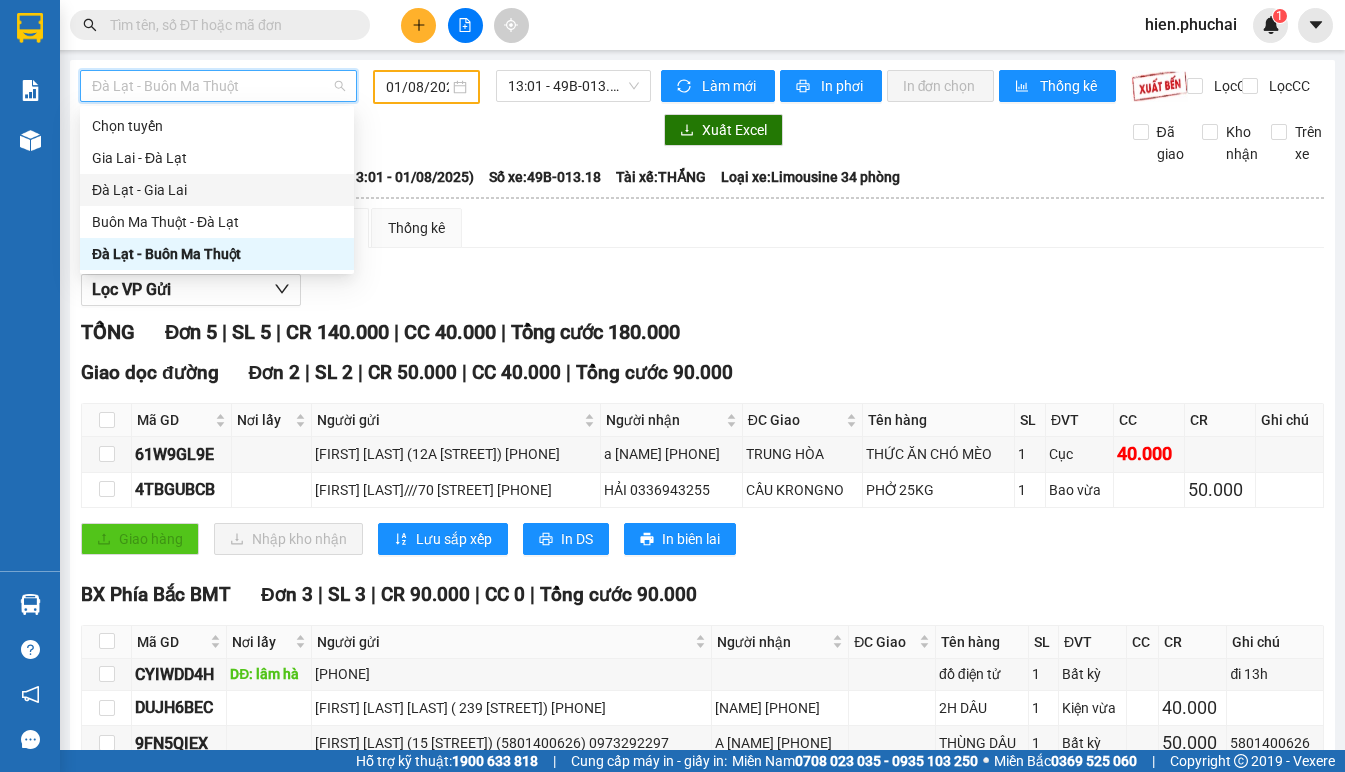 click on "Đà Lạt - Gia Lai" at bounding box center (217, 190) 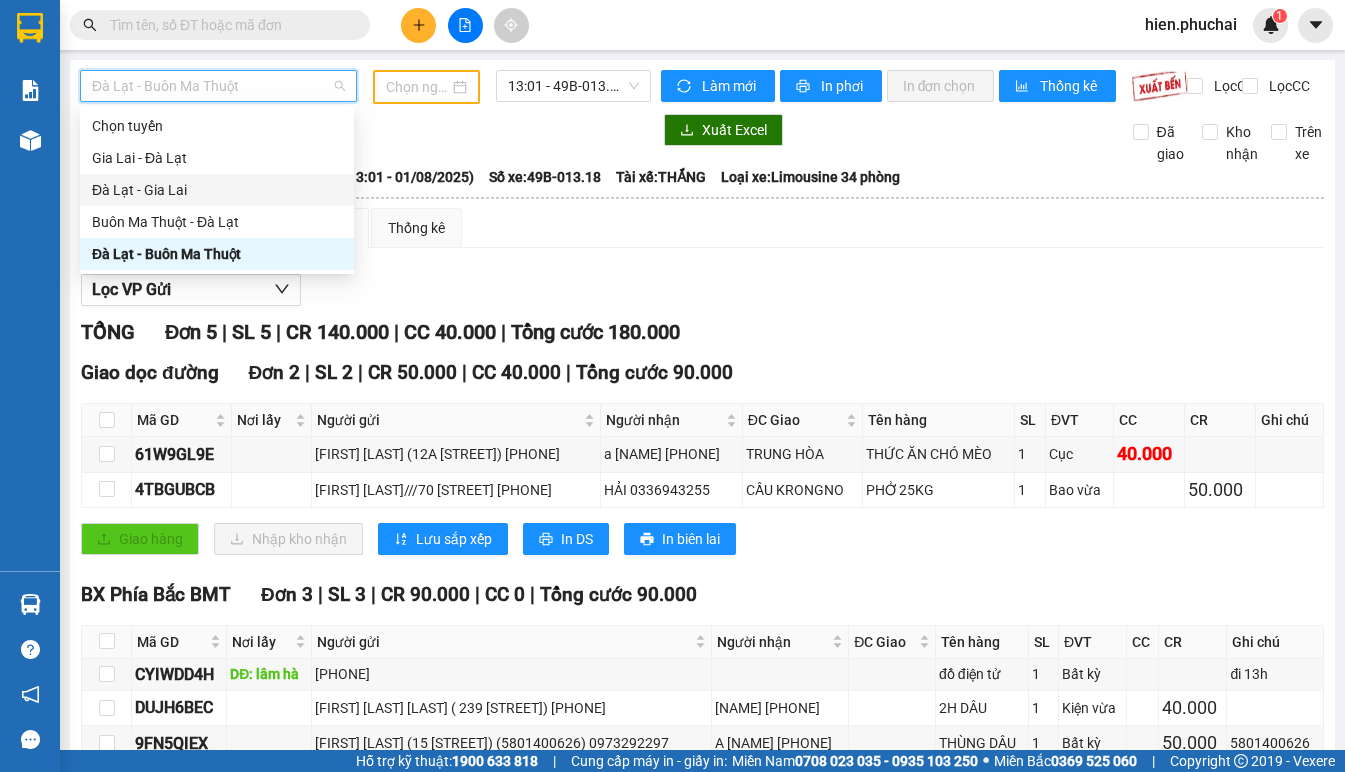 type on "02/08/2025" 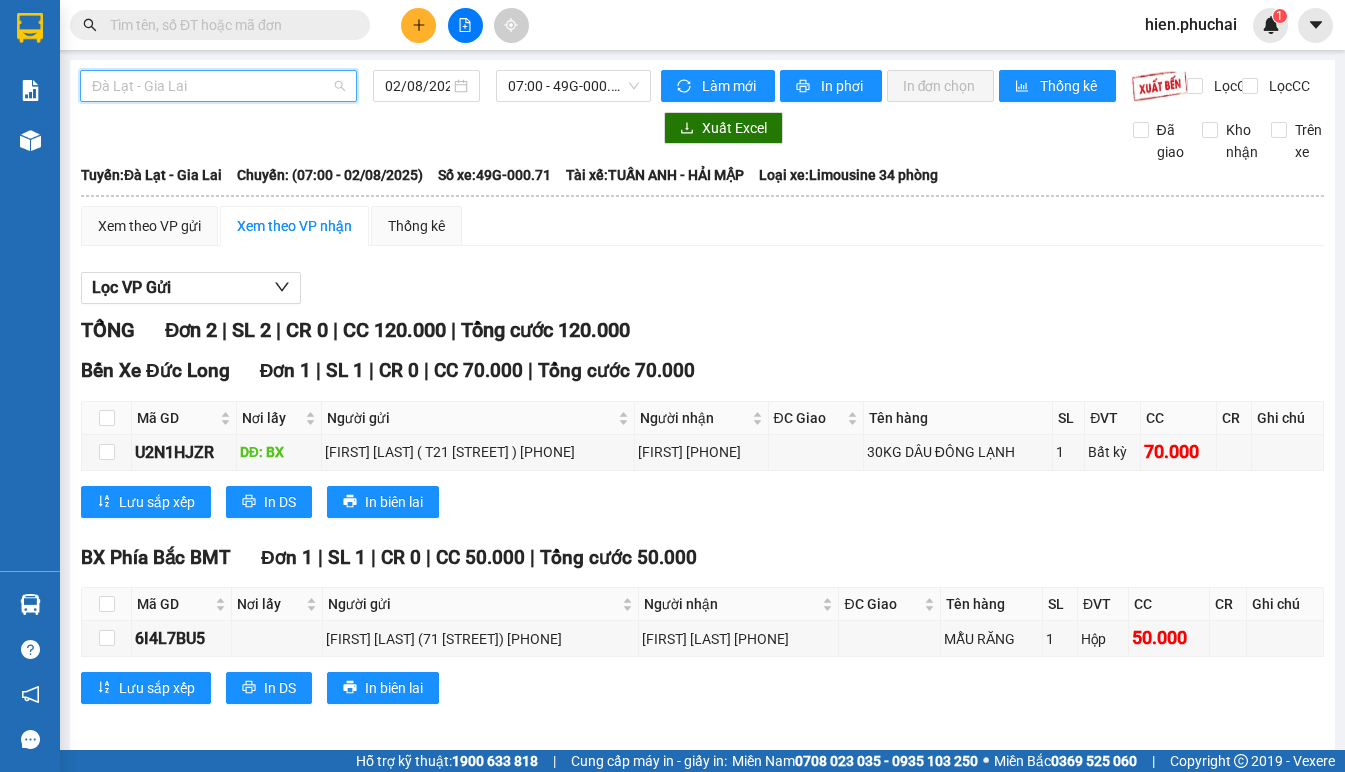 click on "Đà Lạt - Gia Lai" at bounding box center [218, 86] 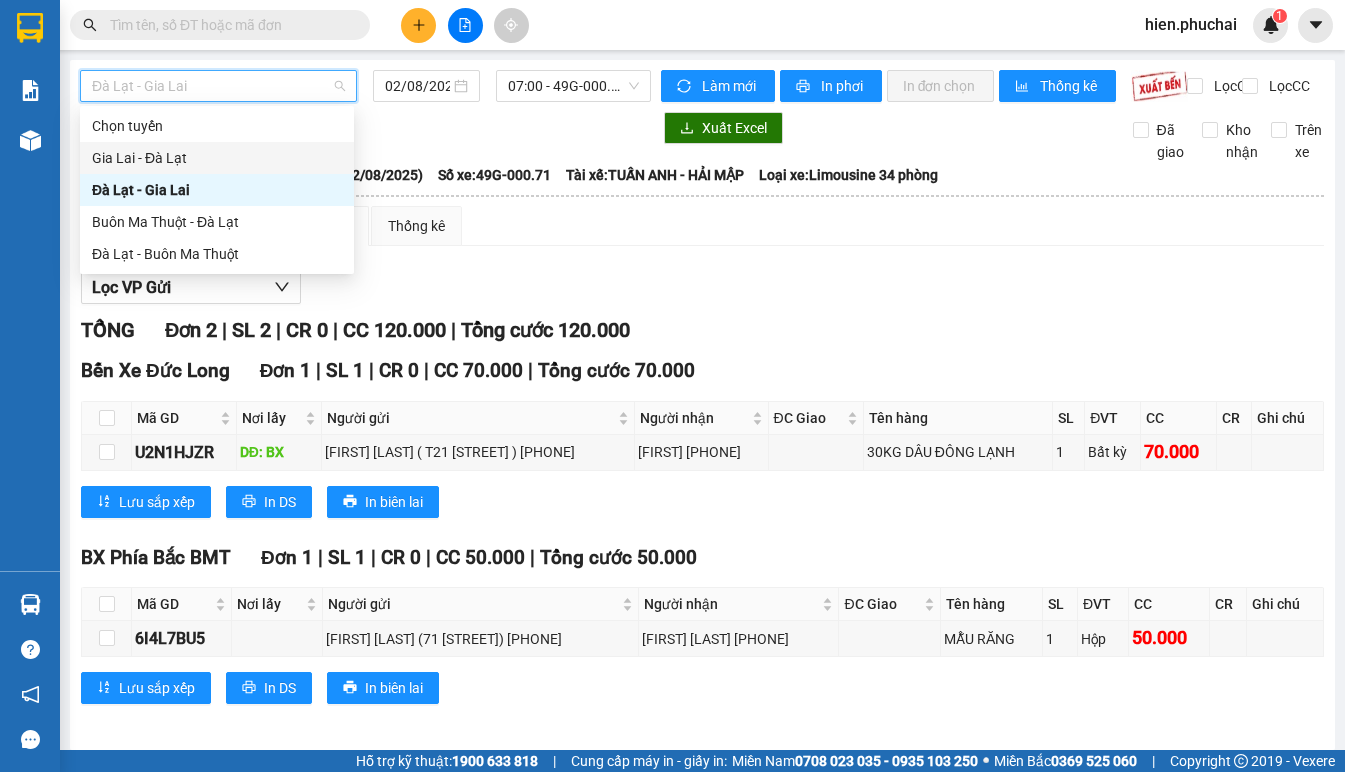 click on "Gia Lai - Đà Lạt" at bounding box center (217, 158) 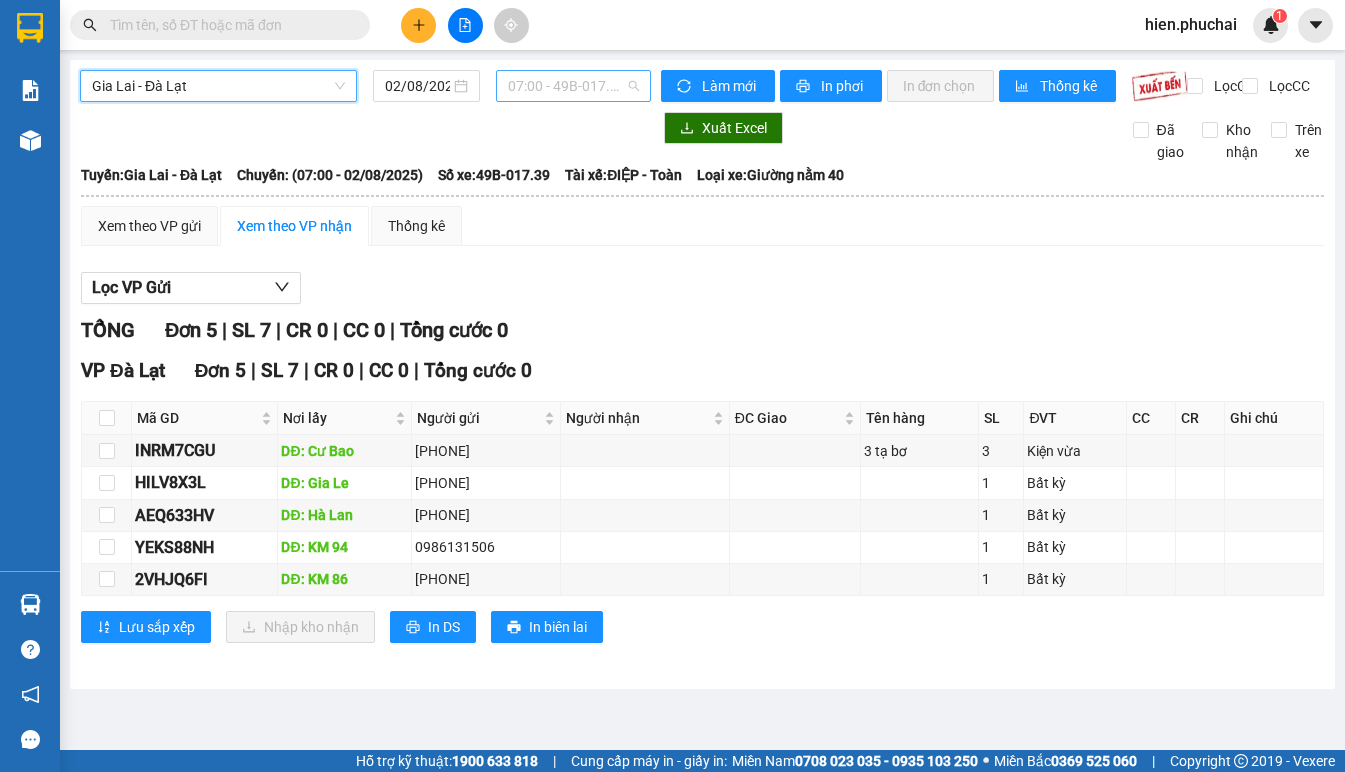 click on "07:00     - 49B-017.39" at bounding box center (573, 86) 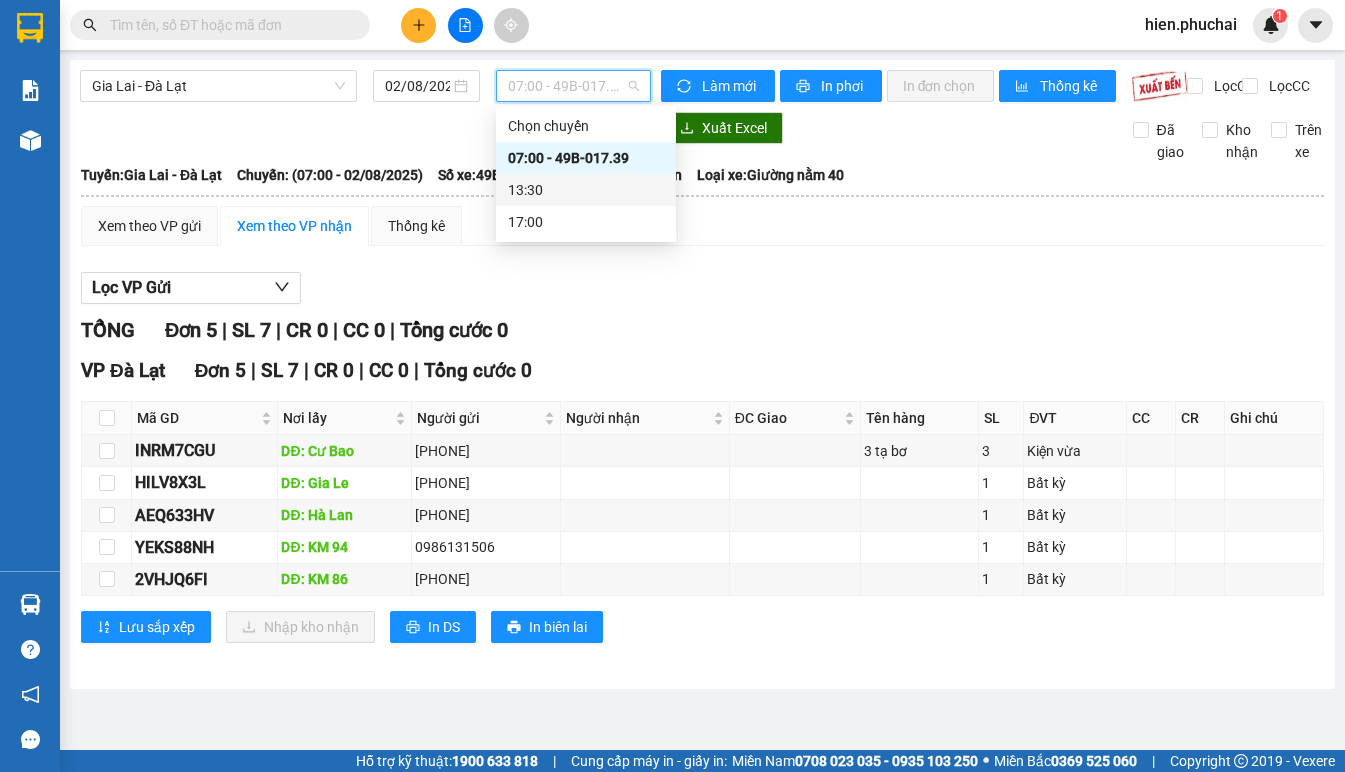click on "13:30" at bounding box center [586, 190] 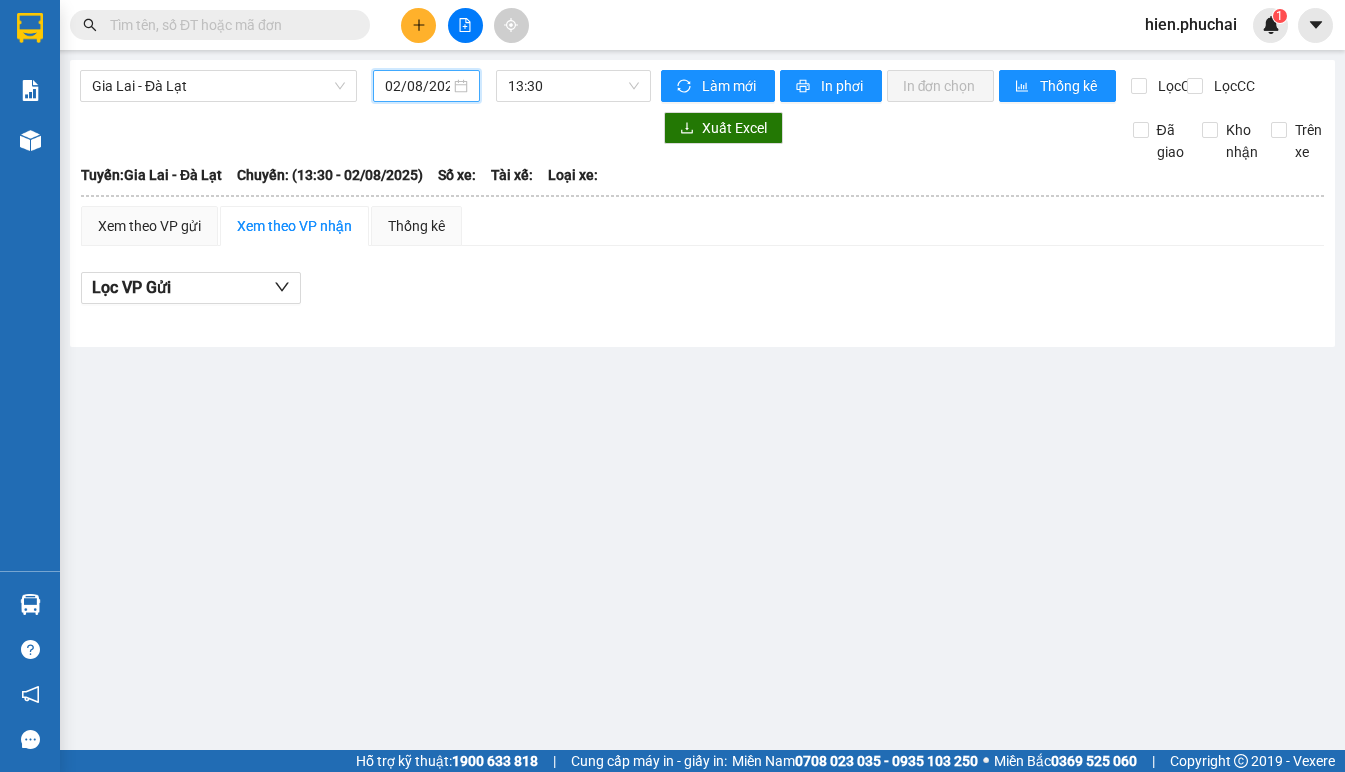 click on "02/08/2025" at bounding box center (417, 86) 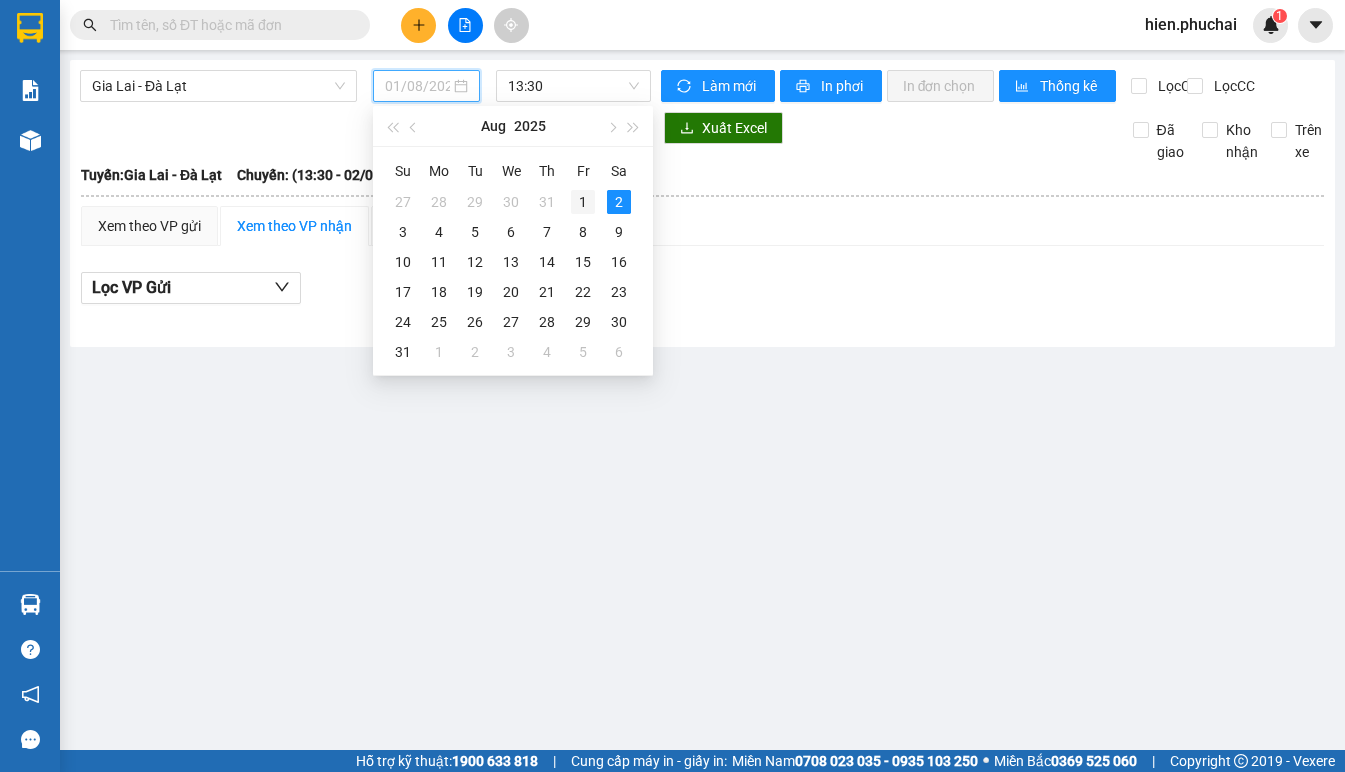 click on "1" at bounding box center (583, 202) 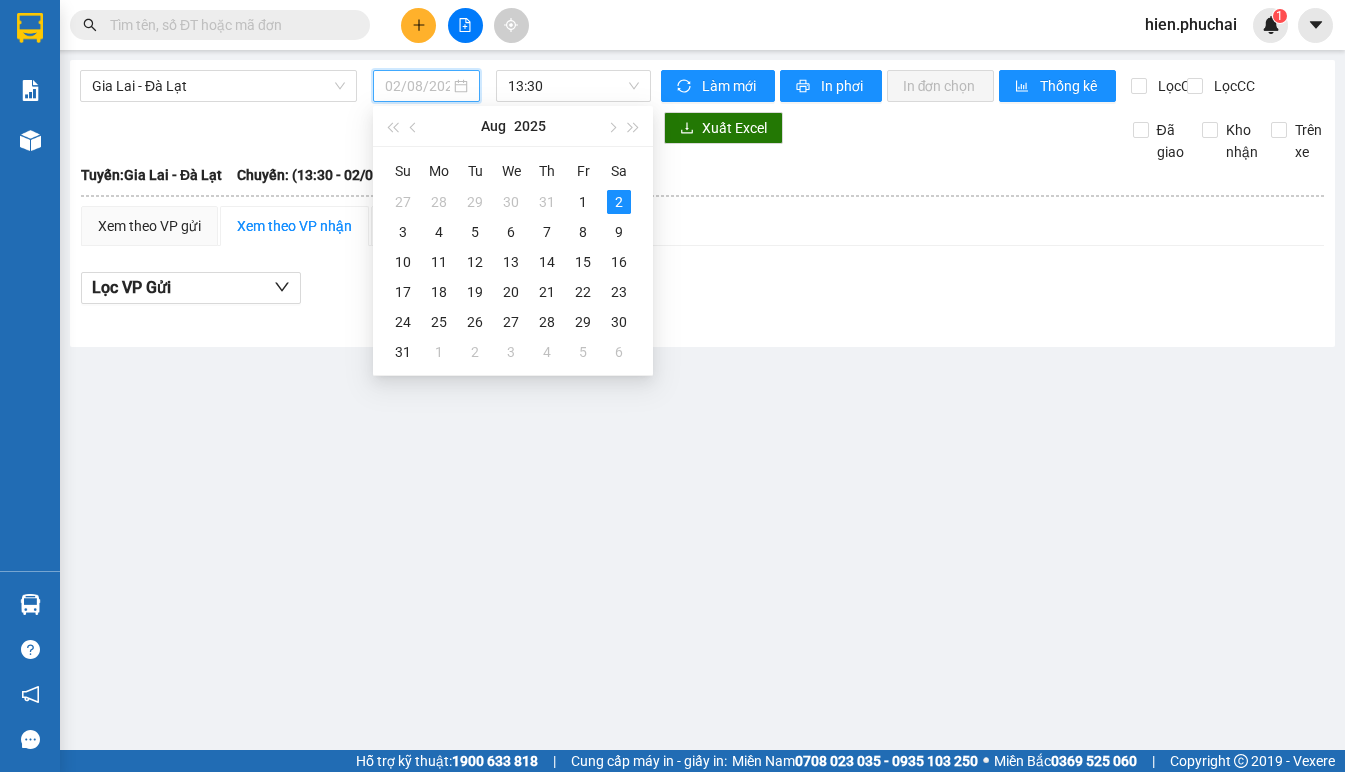 type on "01/08/2025" 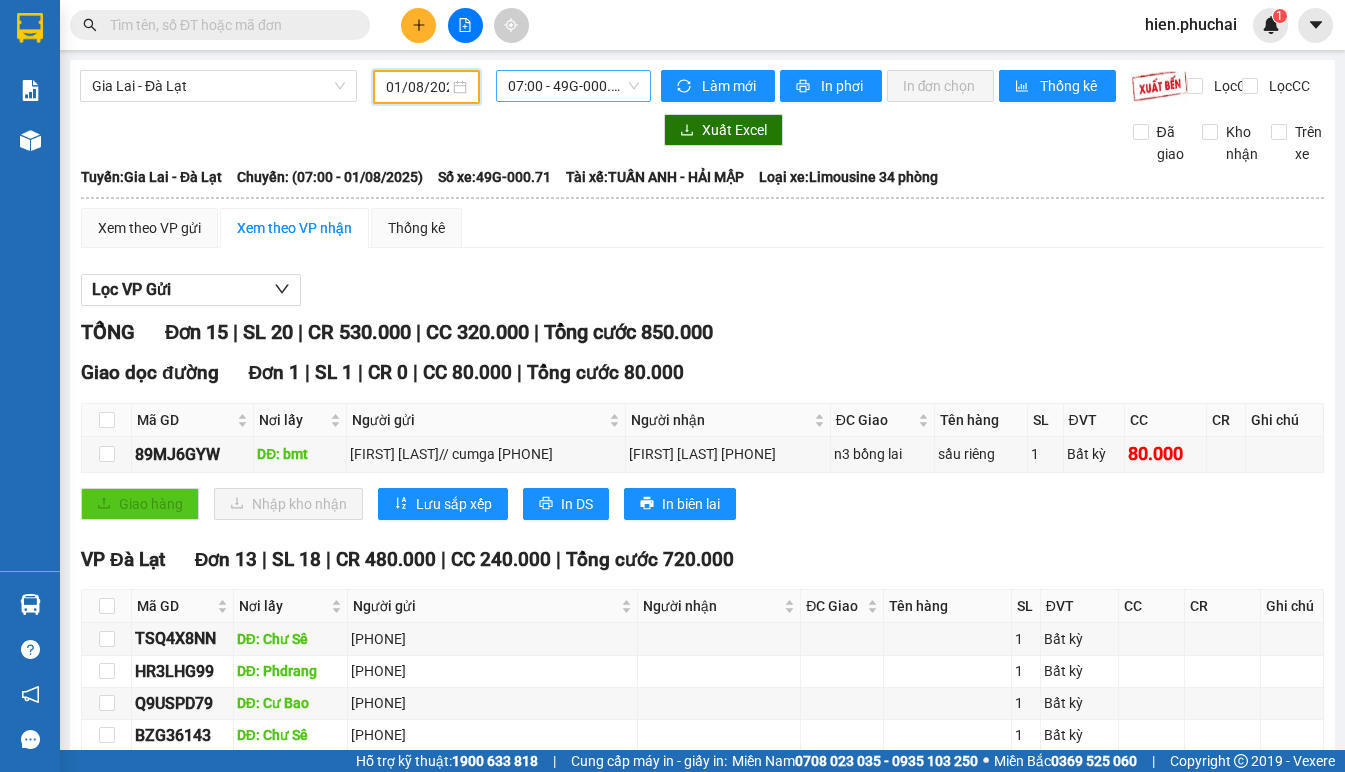 click on "07:00     - 49G-000.71" at bounding box center [573, 86] 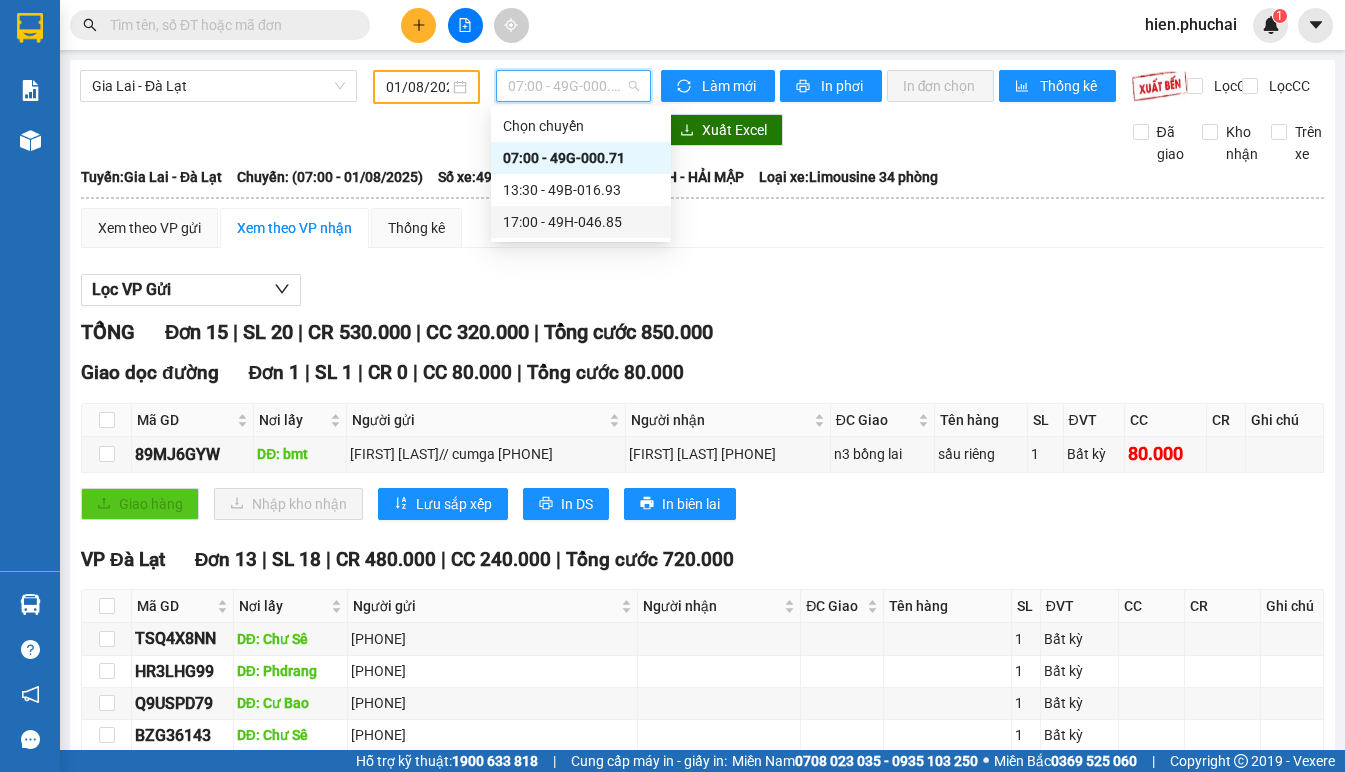 click on "Mã GD Nơi lấy Người gửi Người nhận ĐC Giao Tên hàng SL ĐVT CC CR Ghi chú Ký nhận                           89MJ6GYW DĐ: bmt [FIRST] [LAST]// cumga [PHONE] [FIRST] [LAST] [PHONE] n3 bồng lai sầu riêng 1 Bất kỳ 80.000" at bounding box center [703, 437] 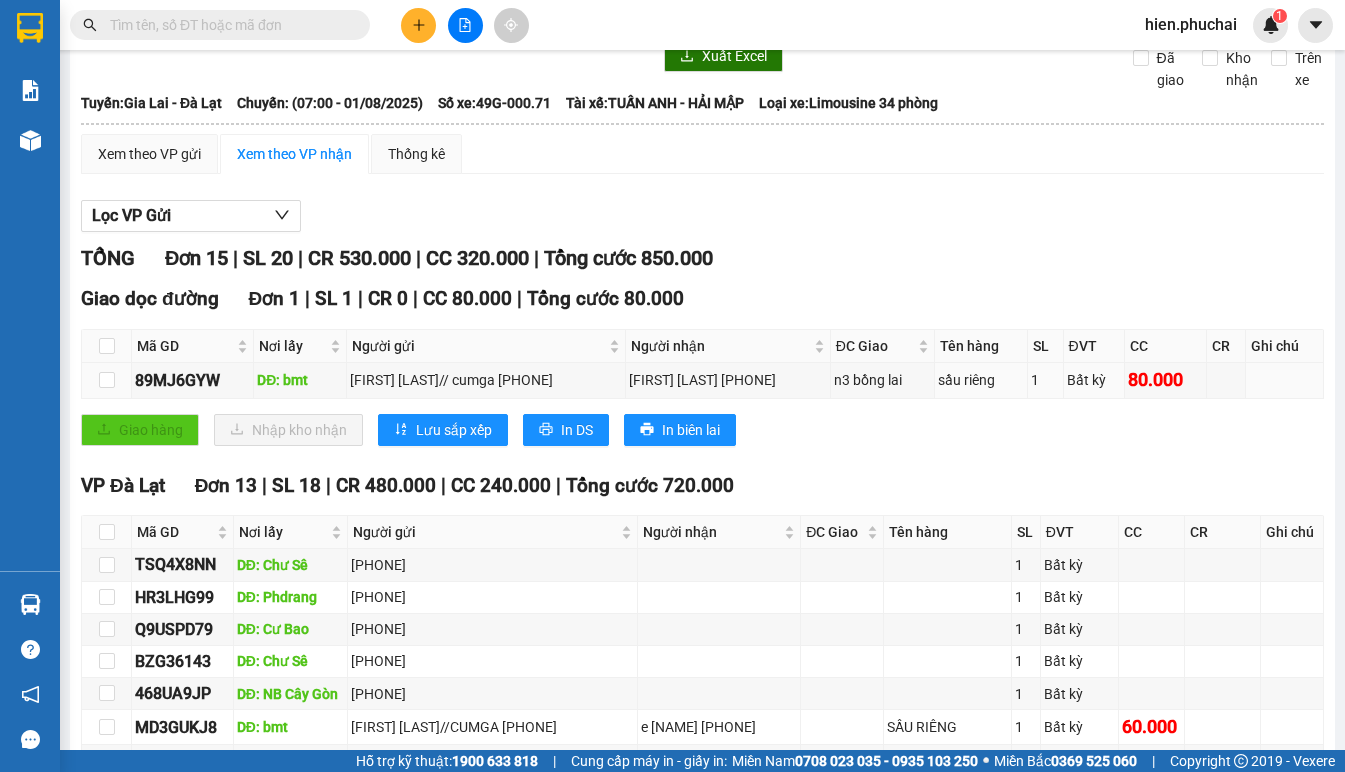 scroll, scrollTop: 0, scrollLeft: 0, axis: both 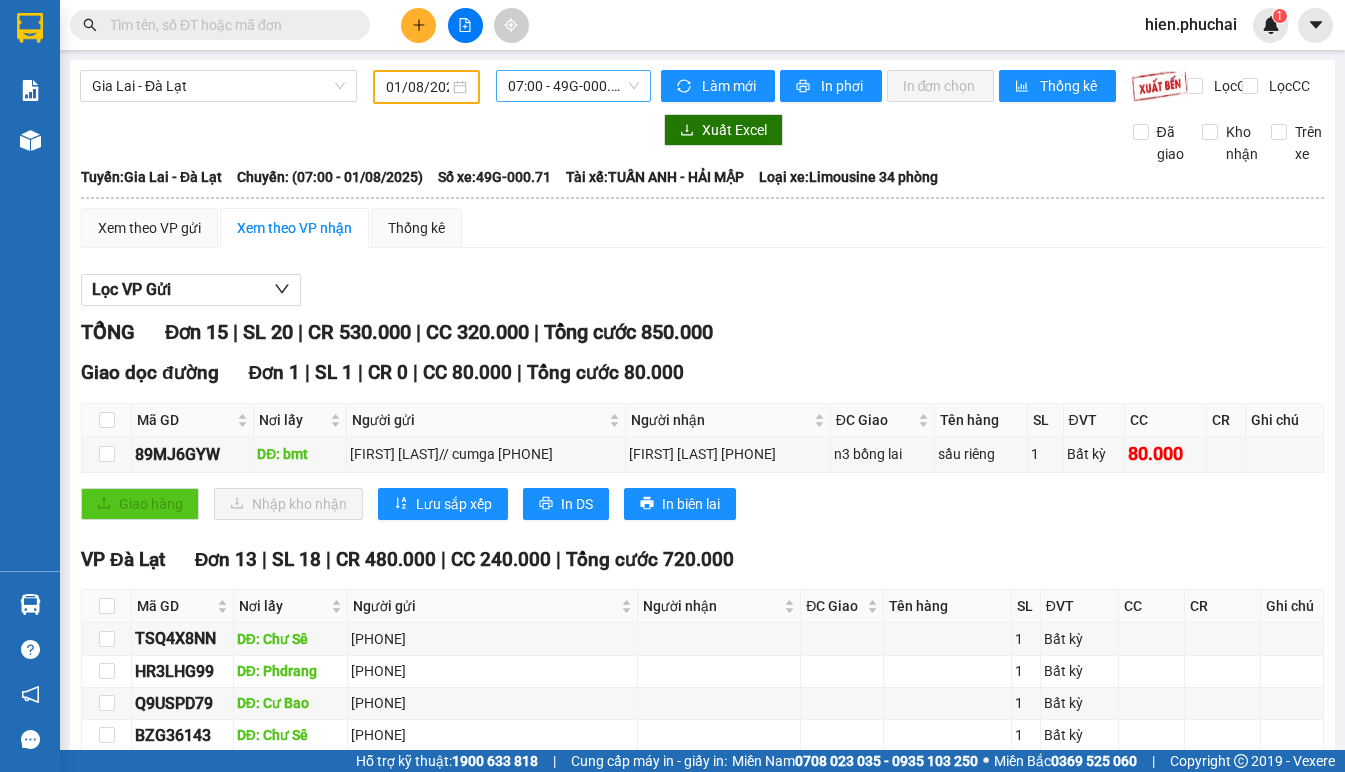 click on "07:00     - 49G-000.71" at bounding box center [573, 86] 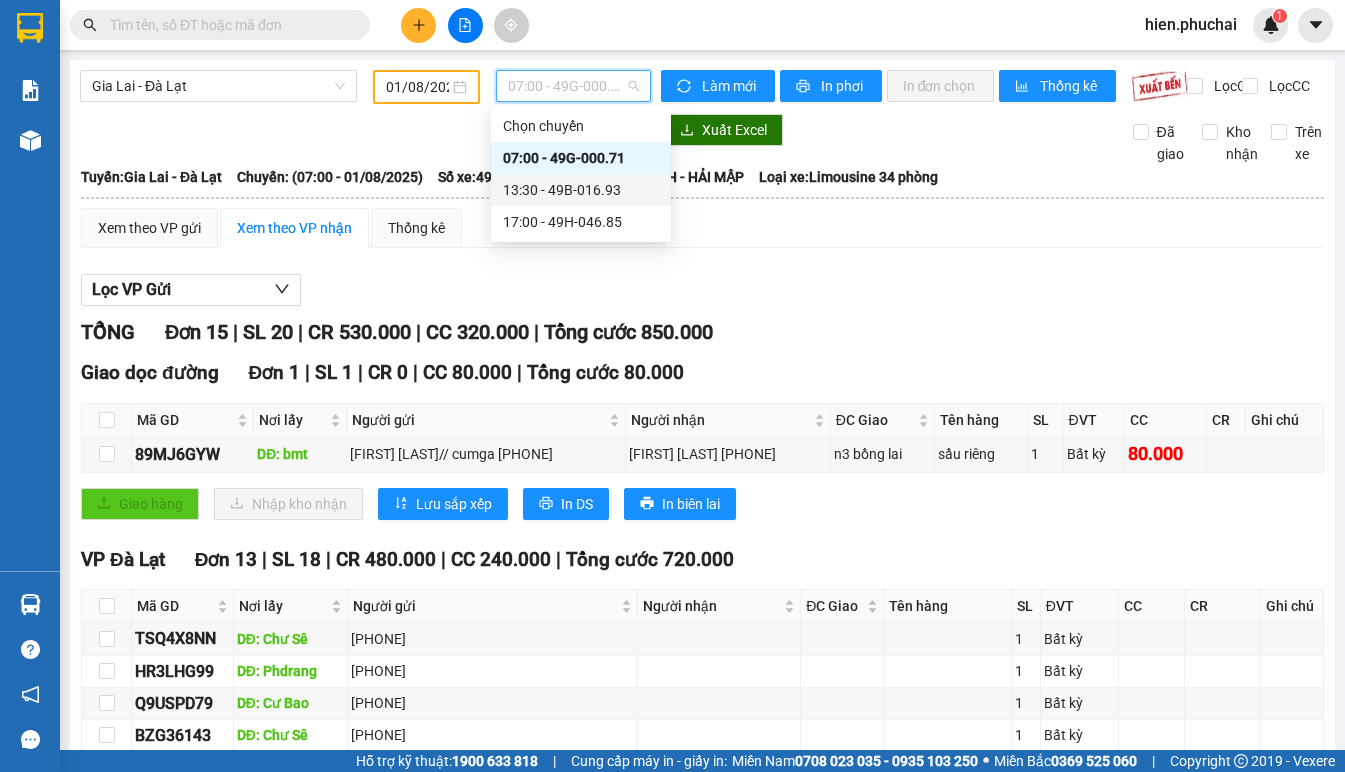 click on "13:30     - 49B-016.93" at bounding box center [581, 190] 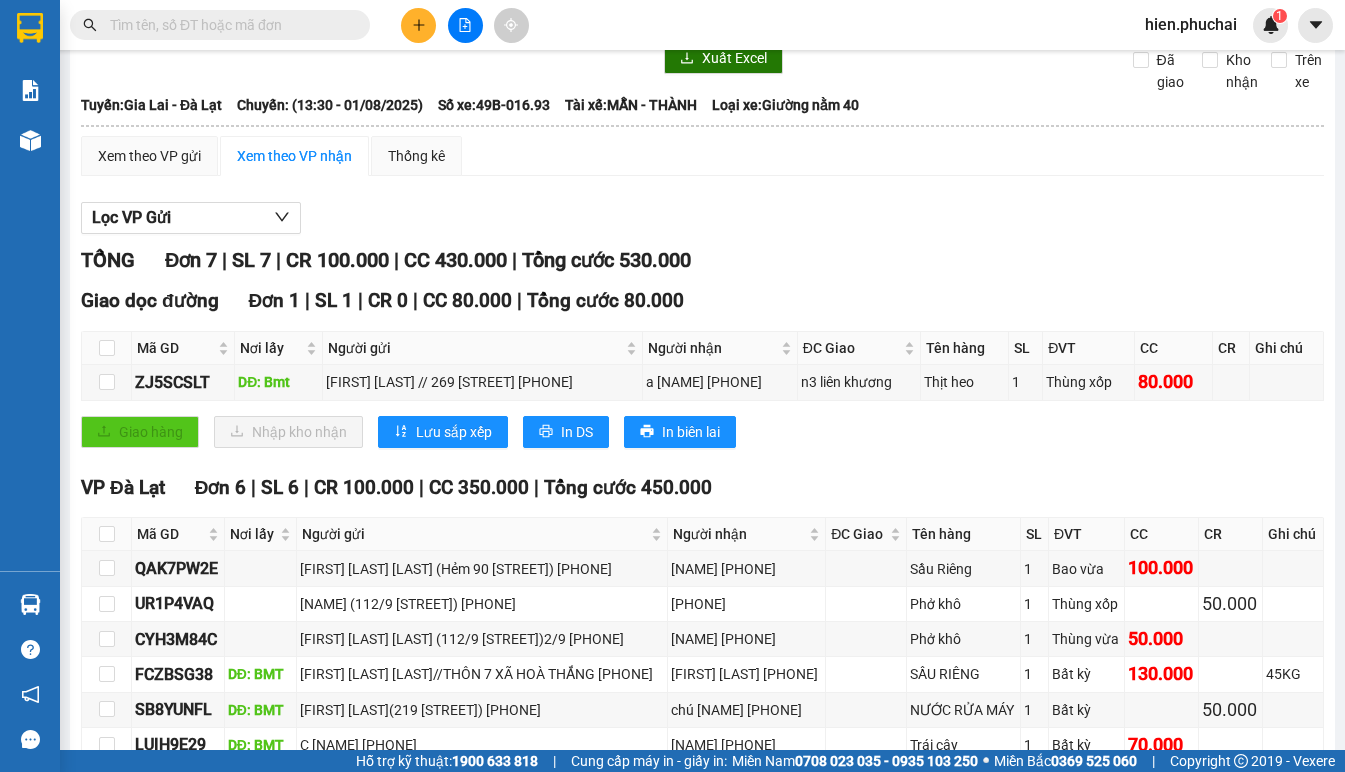 scroll, scrollTop: 0, scrollLeft: 0, axis: both 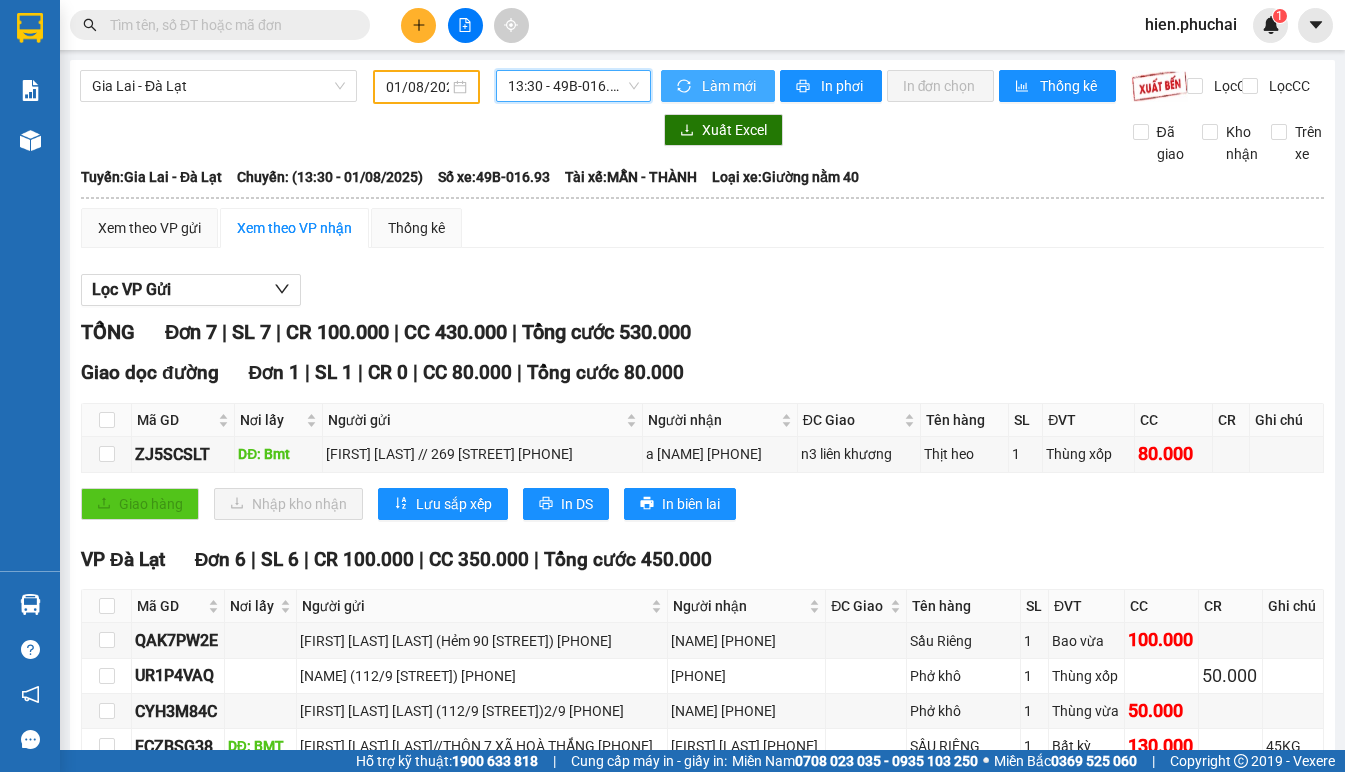 click on "Làm mới" at bounding box center (718, 86) 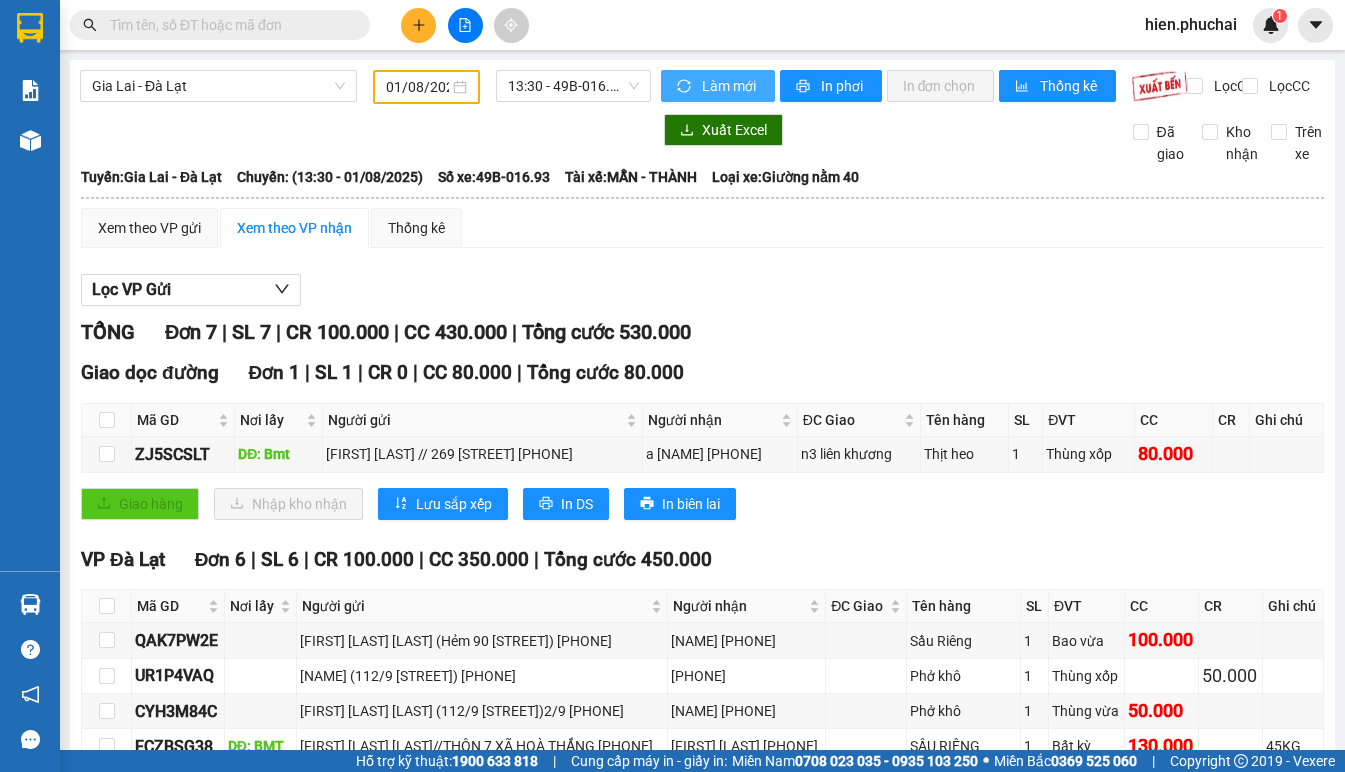 scroll, scrollTop: 272, scrollLeft: 0, axis: vertical 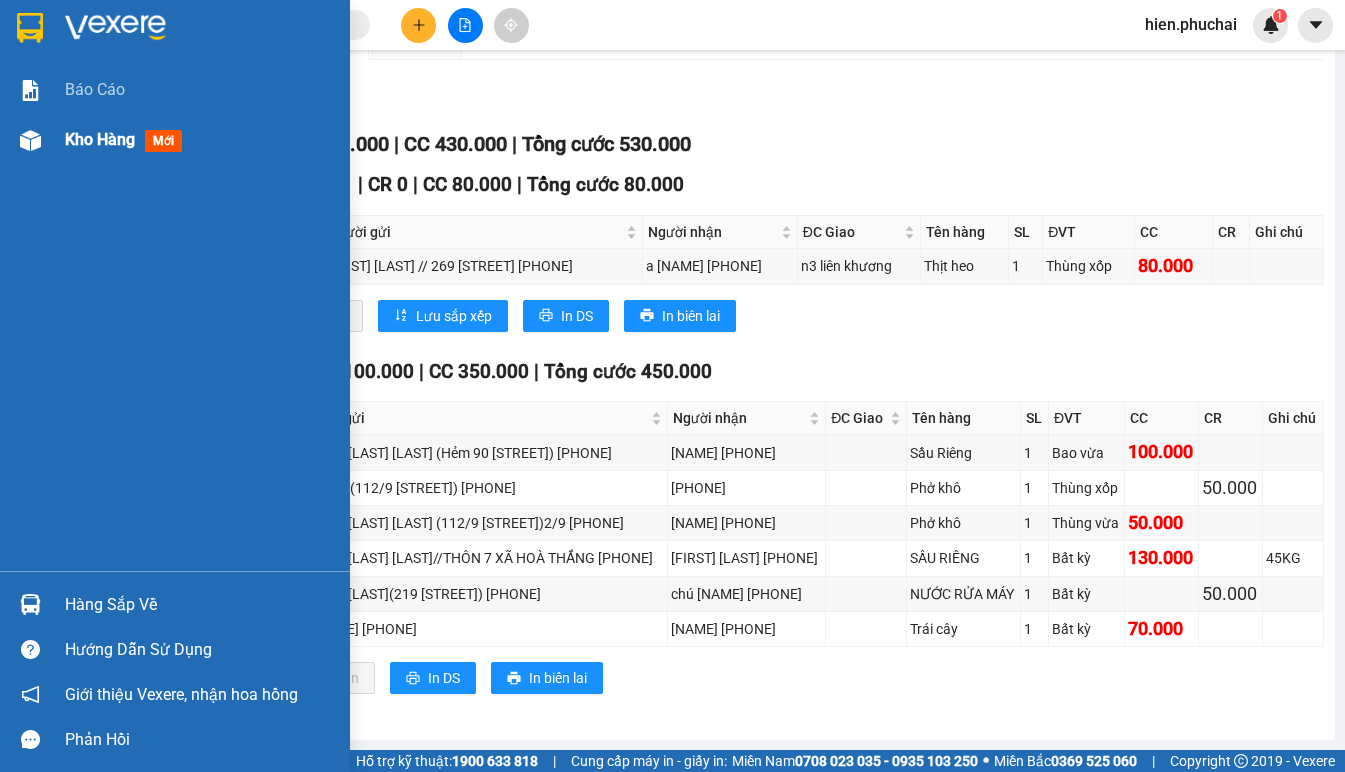 click at bounding box center (30, 140) 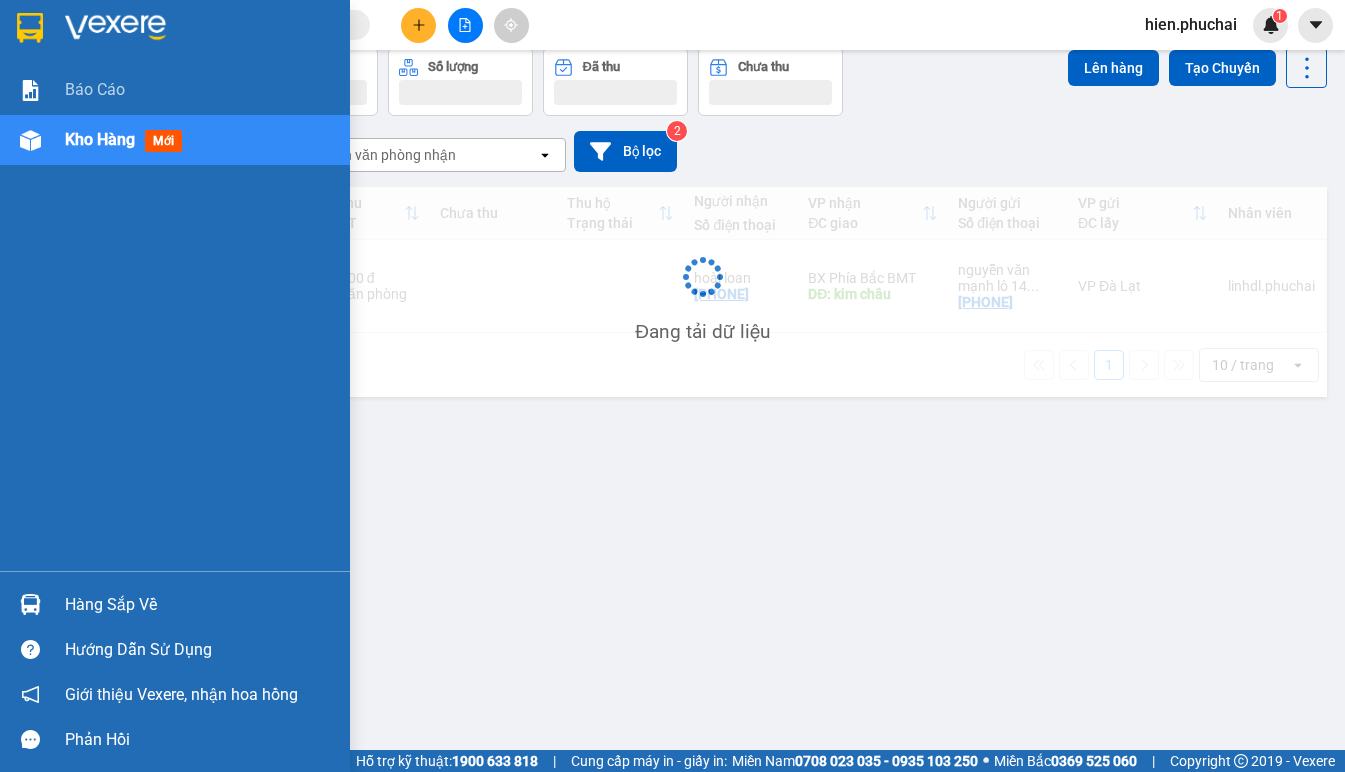 scroll, scrollTop: 92, scrollLeft: 0, axis: vertical 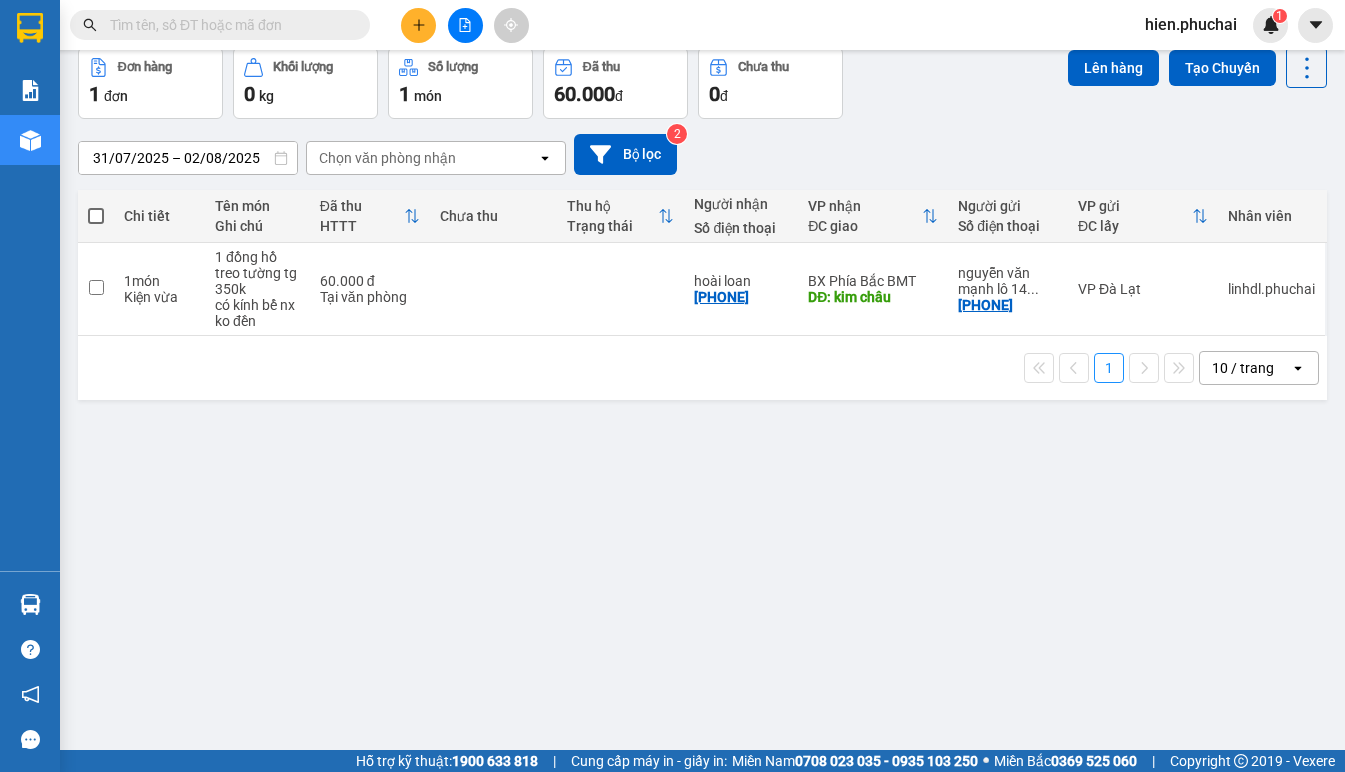 click on "31/07/2025 – 02/08/2025 Press the down arrow key to interact with the calendar and select a date. Press the escape button to close the calendar. Selected date range is from 31/07/2025 to 02/08/2025. Chọn văn phòng nhận open Bộ lọc 2" at bounding box center [702, 154] 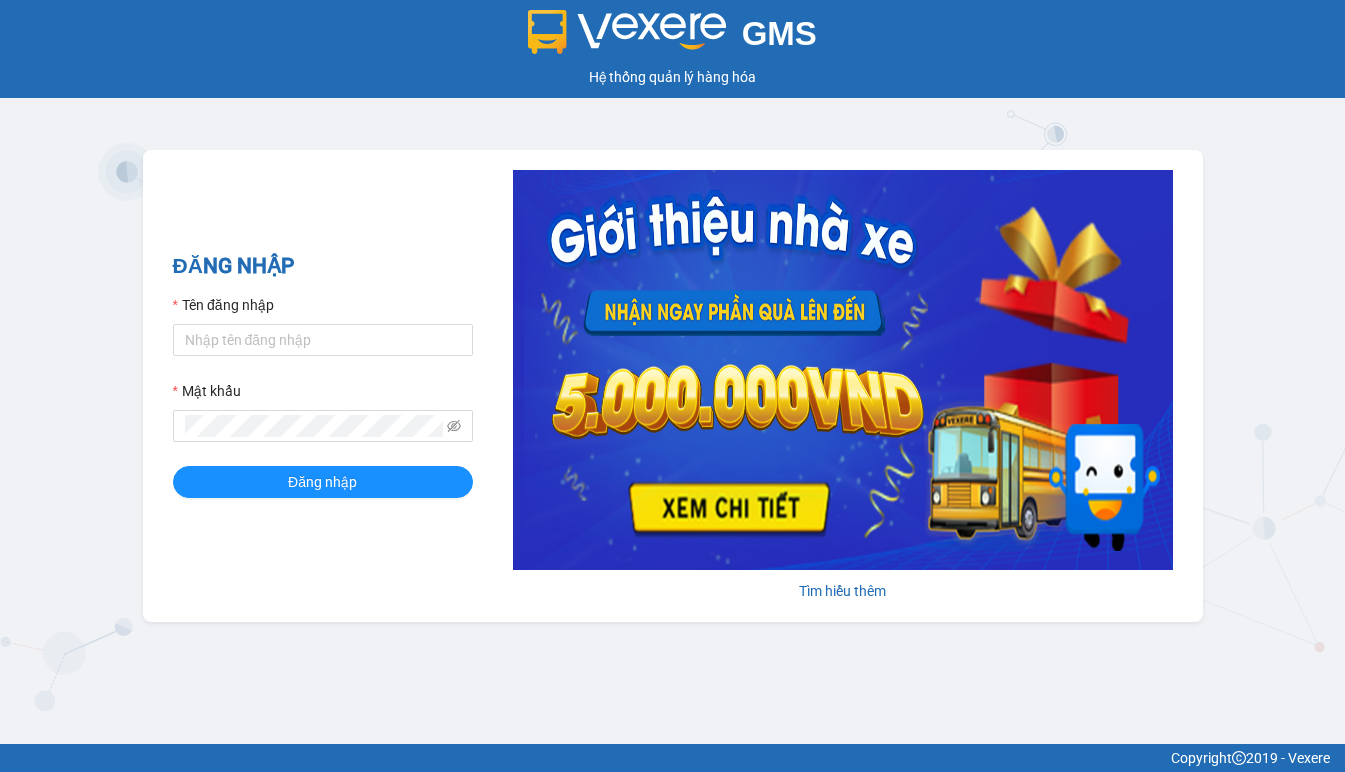 scroll, scrollTop: 0, scrollLeft: 0, axis: both 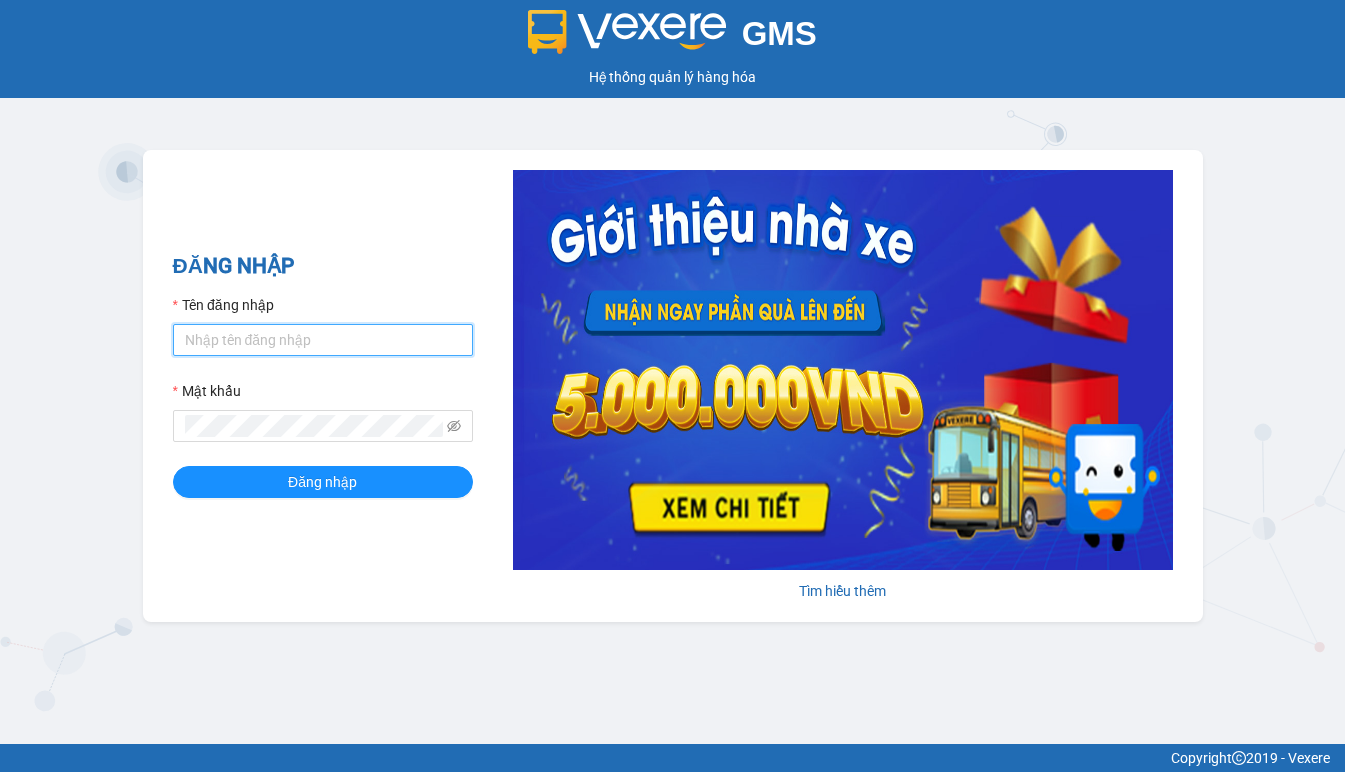 click on "Tên đăng nhập" at bounding box center (323, 340) 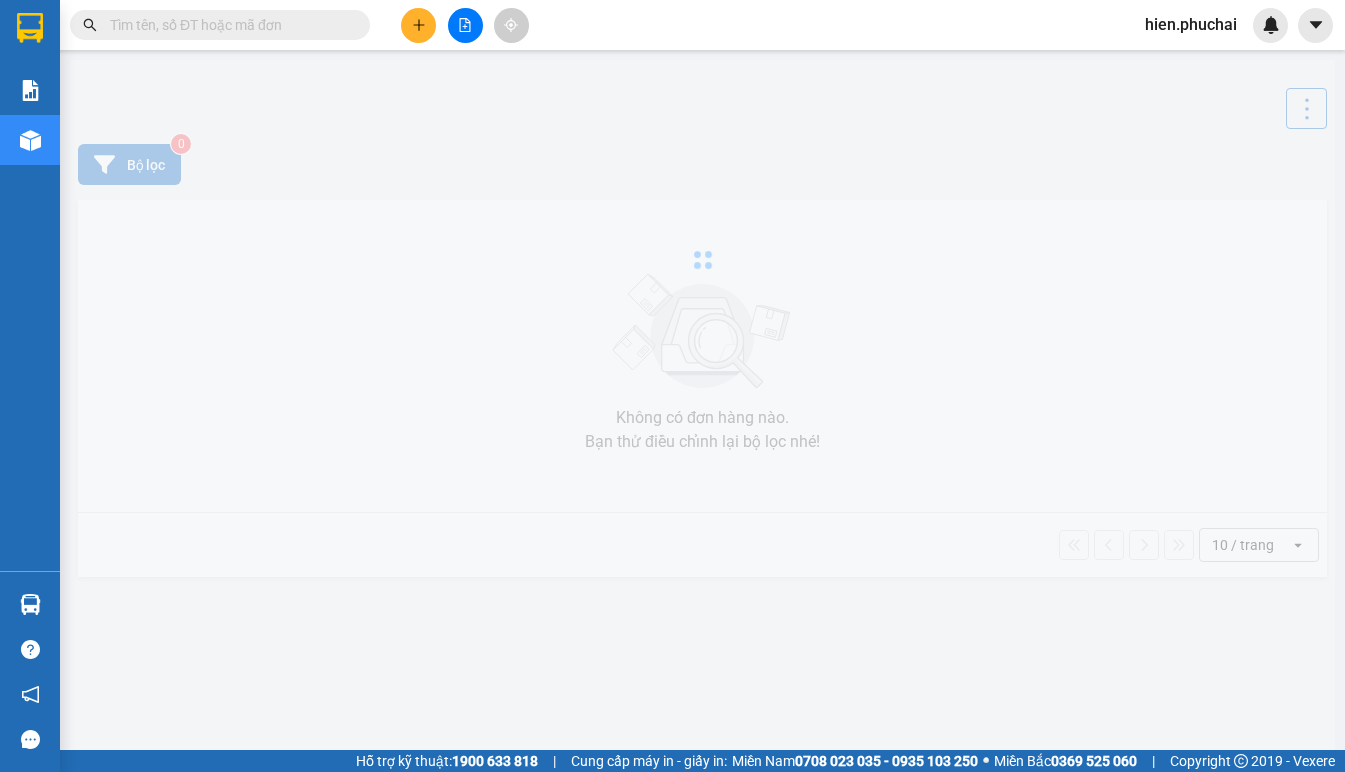 scroll, scrollTop: 0, scrollLeft: 0, axis: both 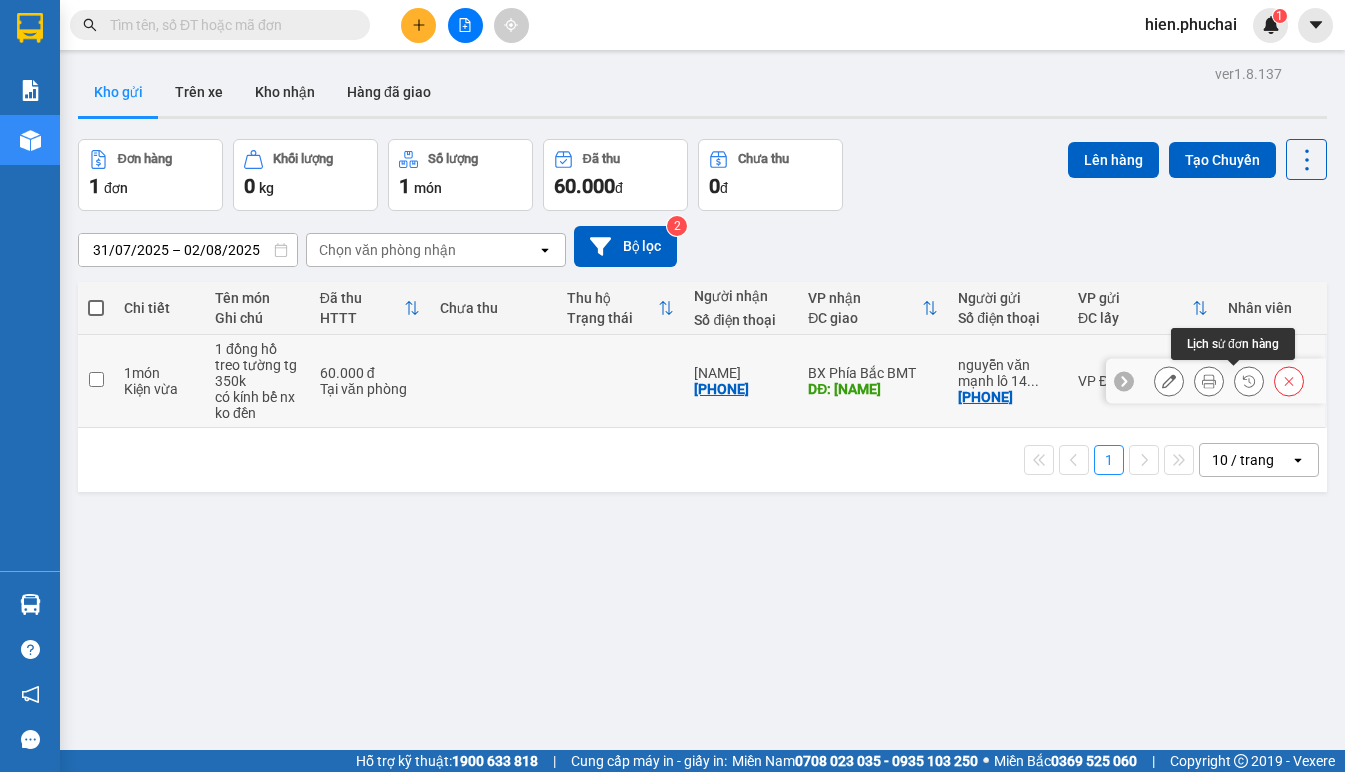 click 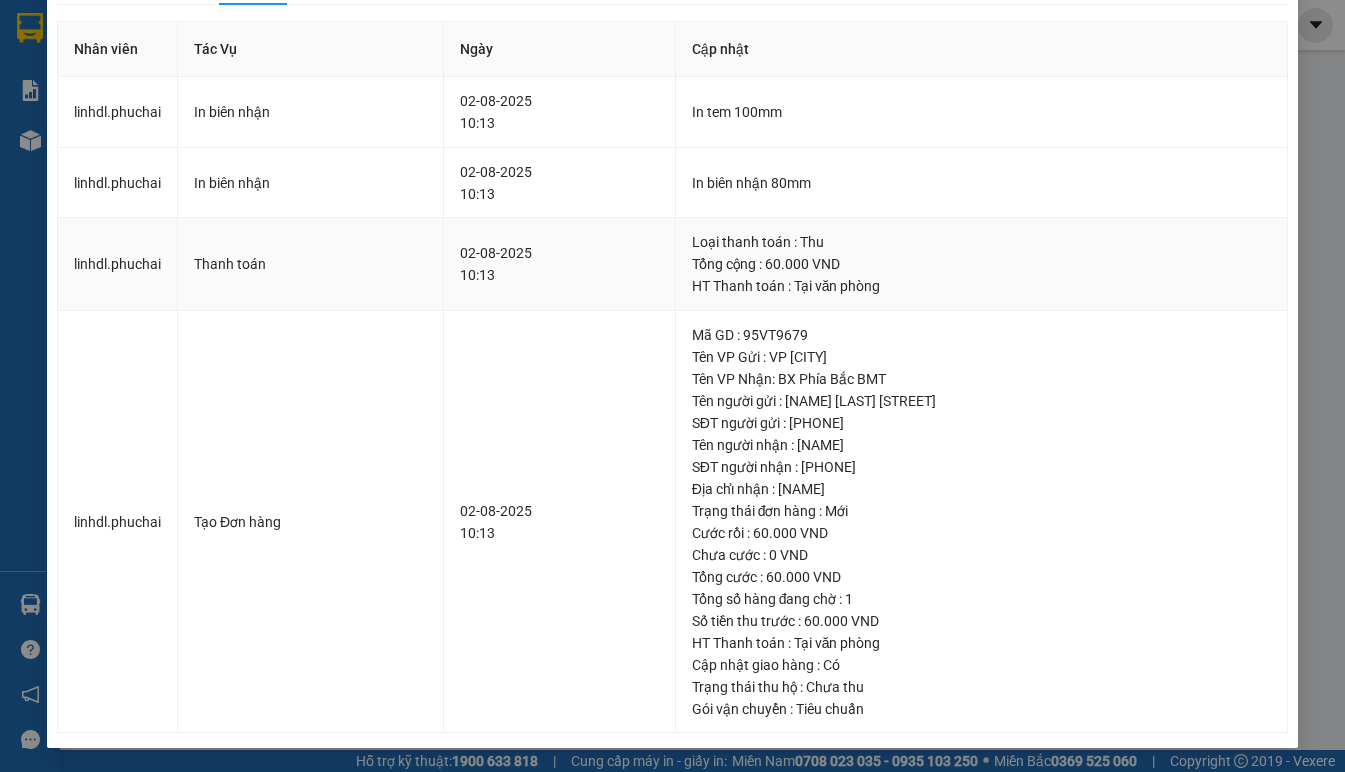 scroll, scrollTop: 0, scrollLeft: 0, axis: both 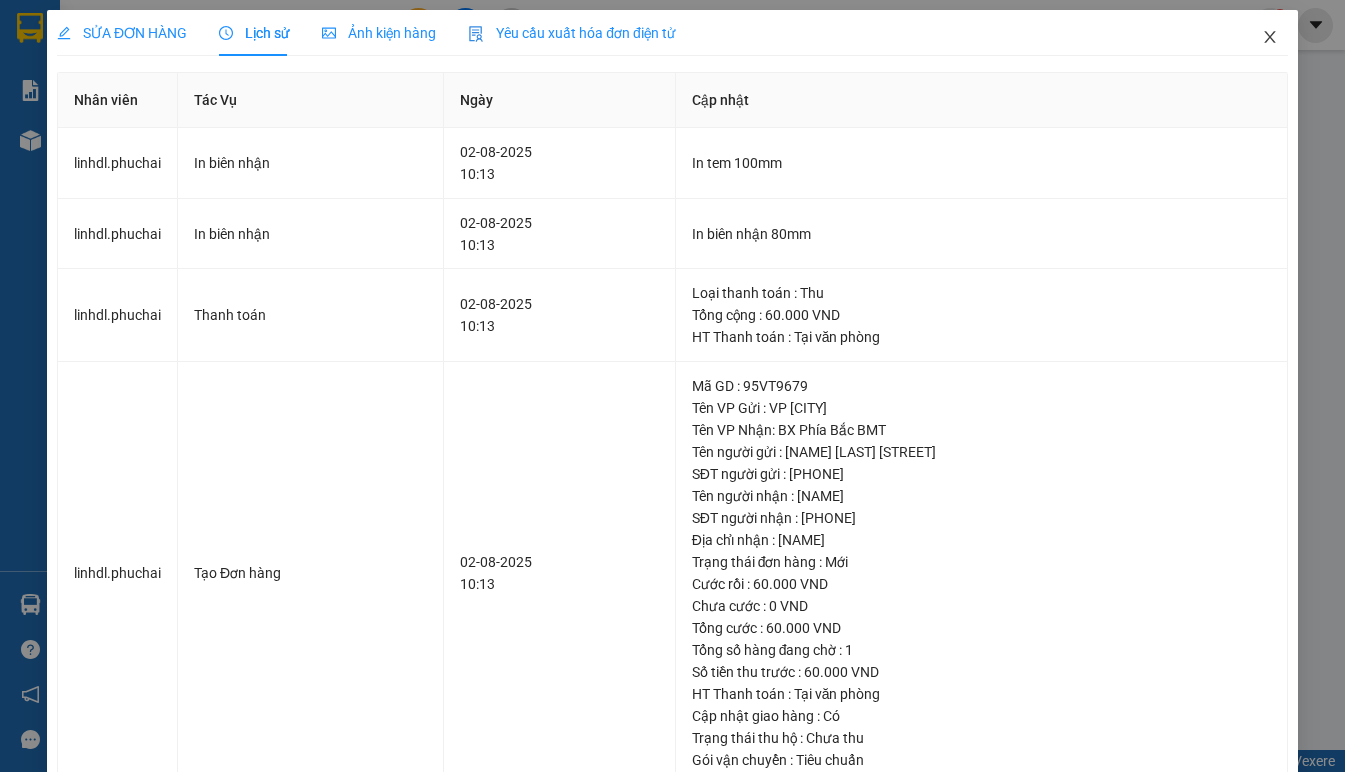click at bounding box center [1270, 38] 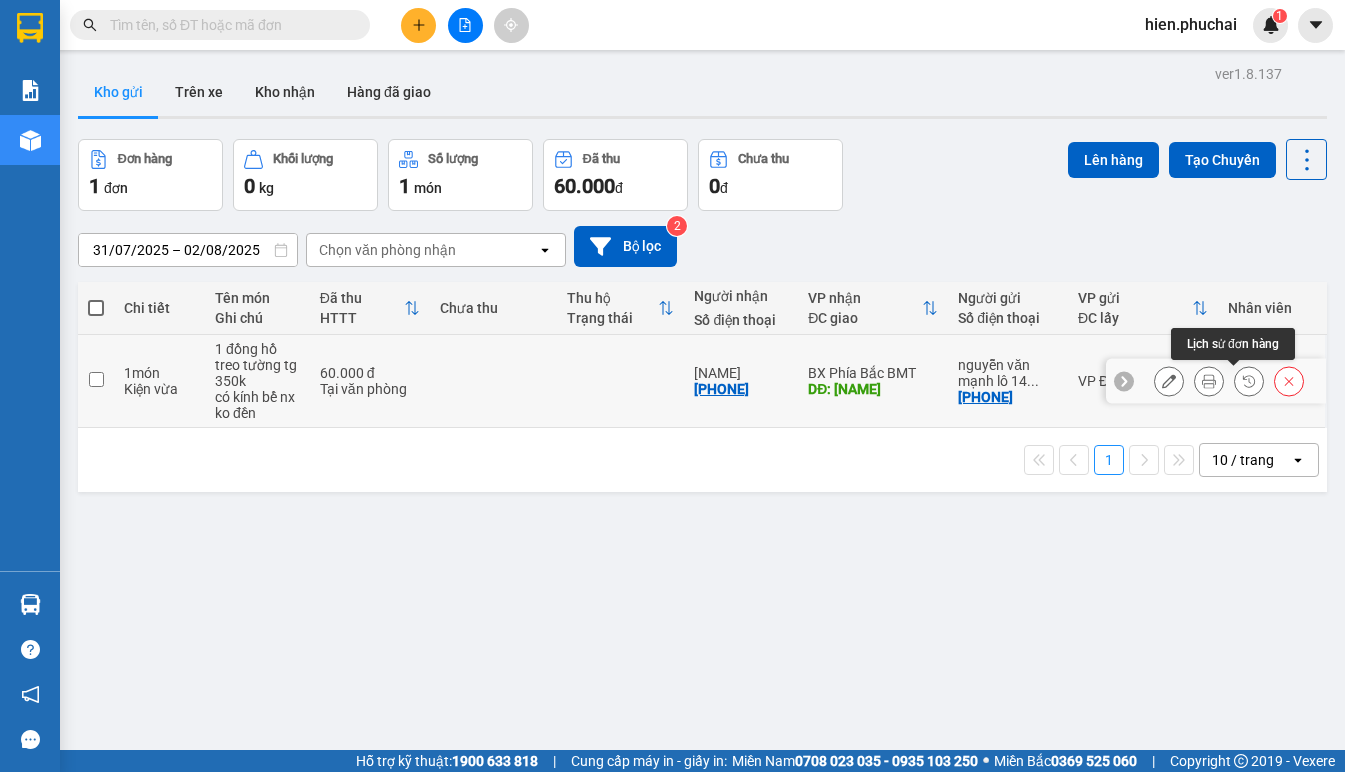 click 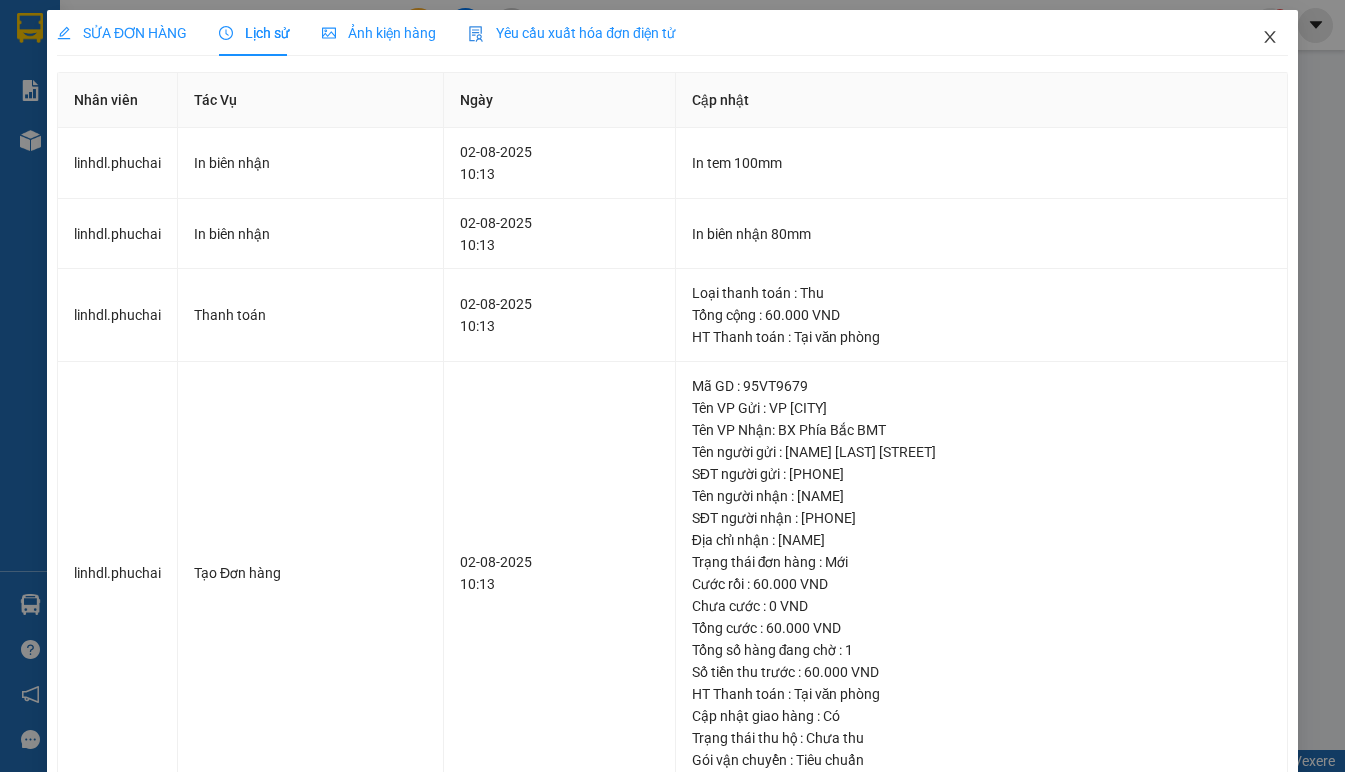 click at bounding box center (1270, 38) 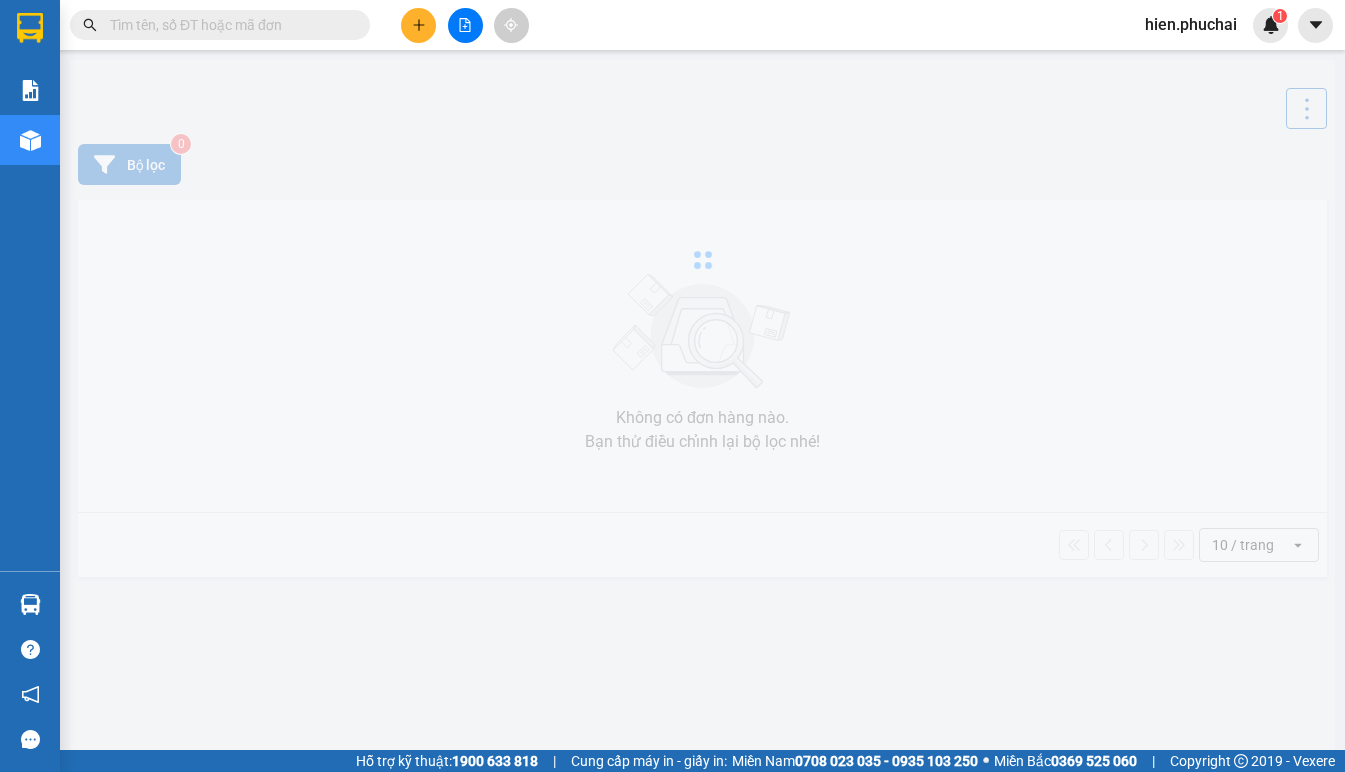 scroll, scrollTop: 0, scrollLeft: 0, axis: both 